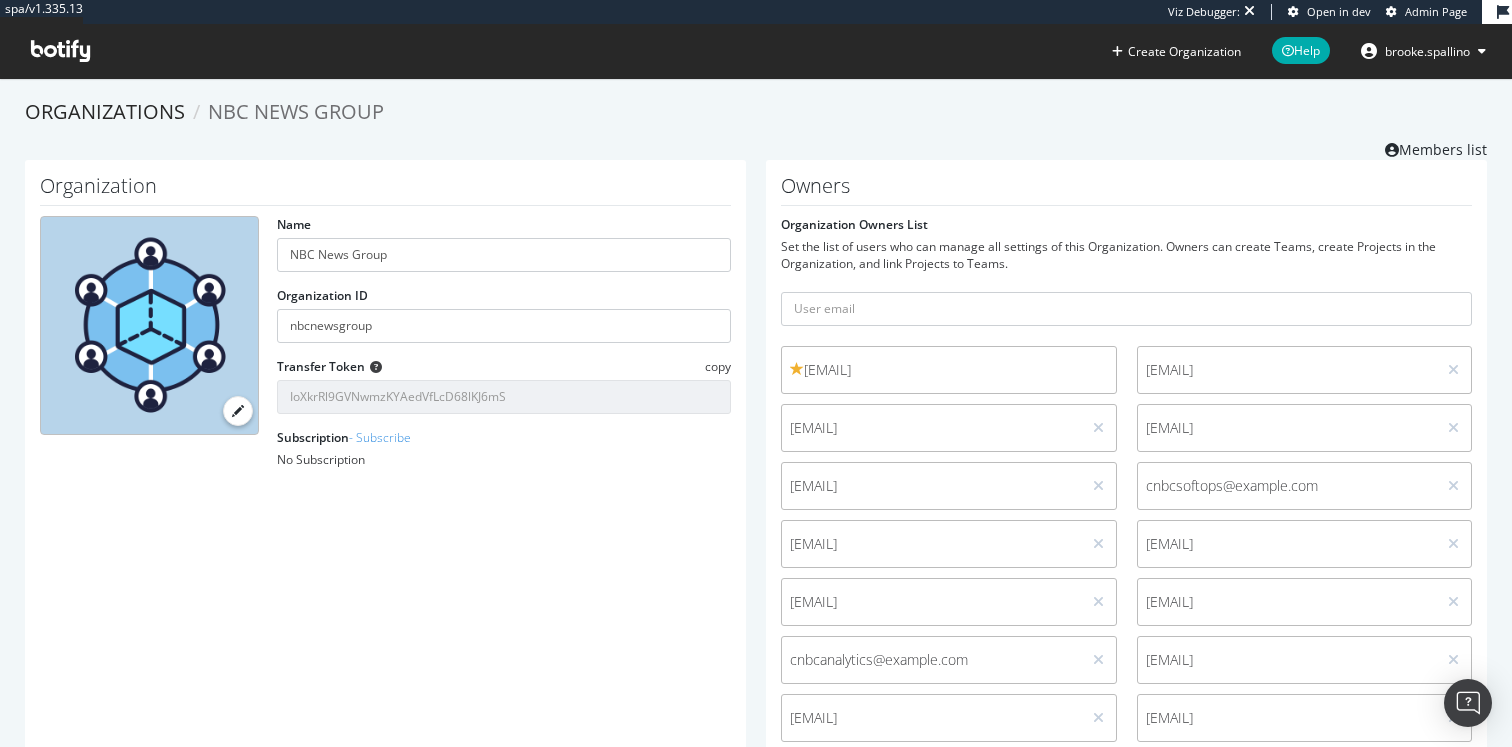 scroll, scrollTop: 0, scrollLeft: 0, axis: both 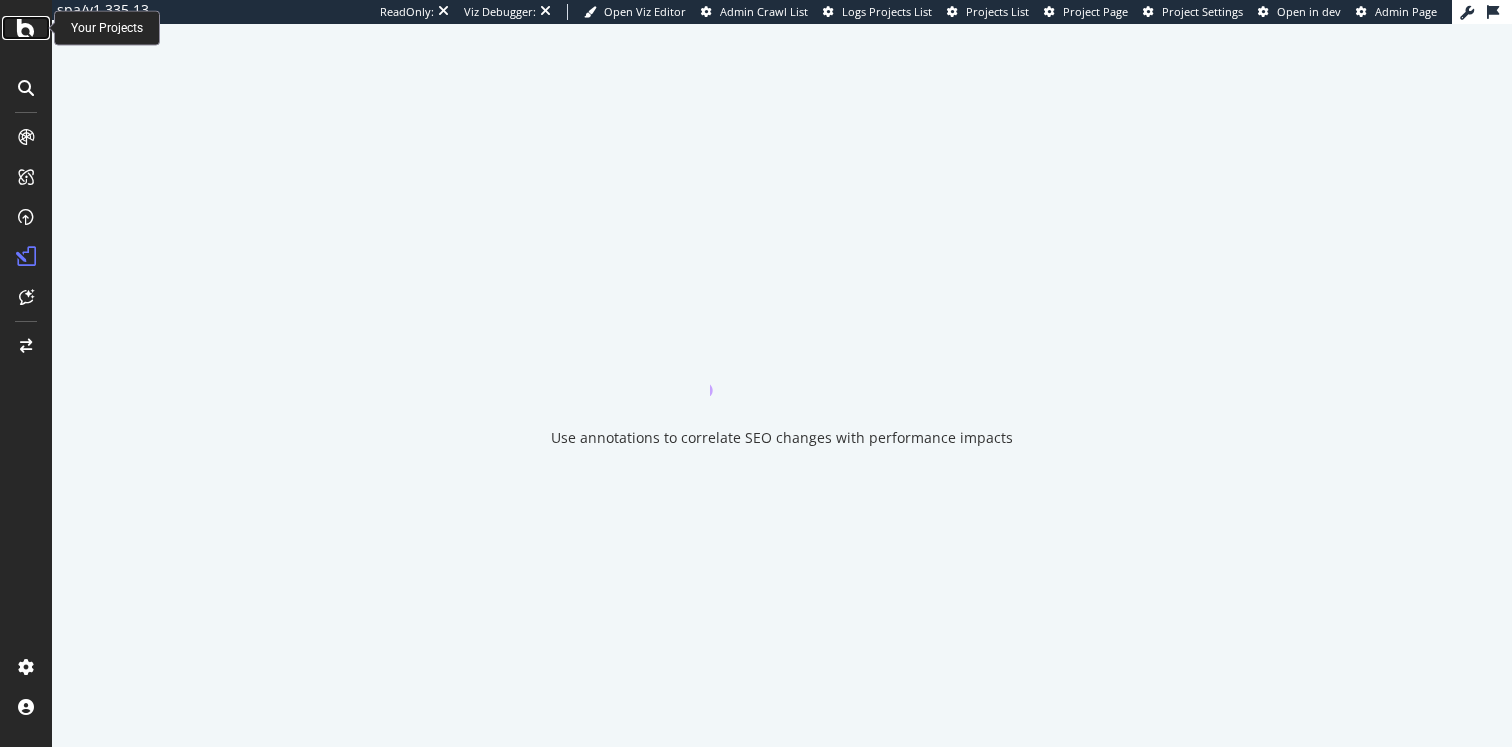 click at bounding box center [26, 28] 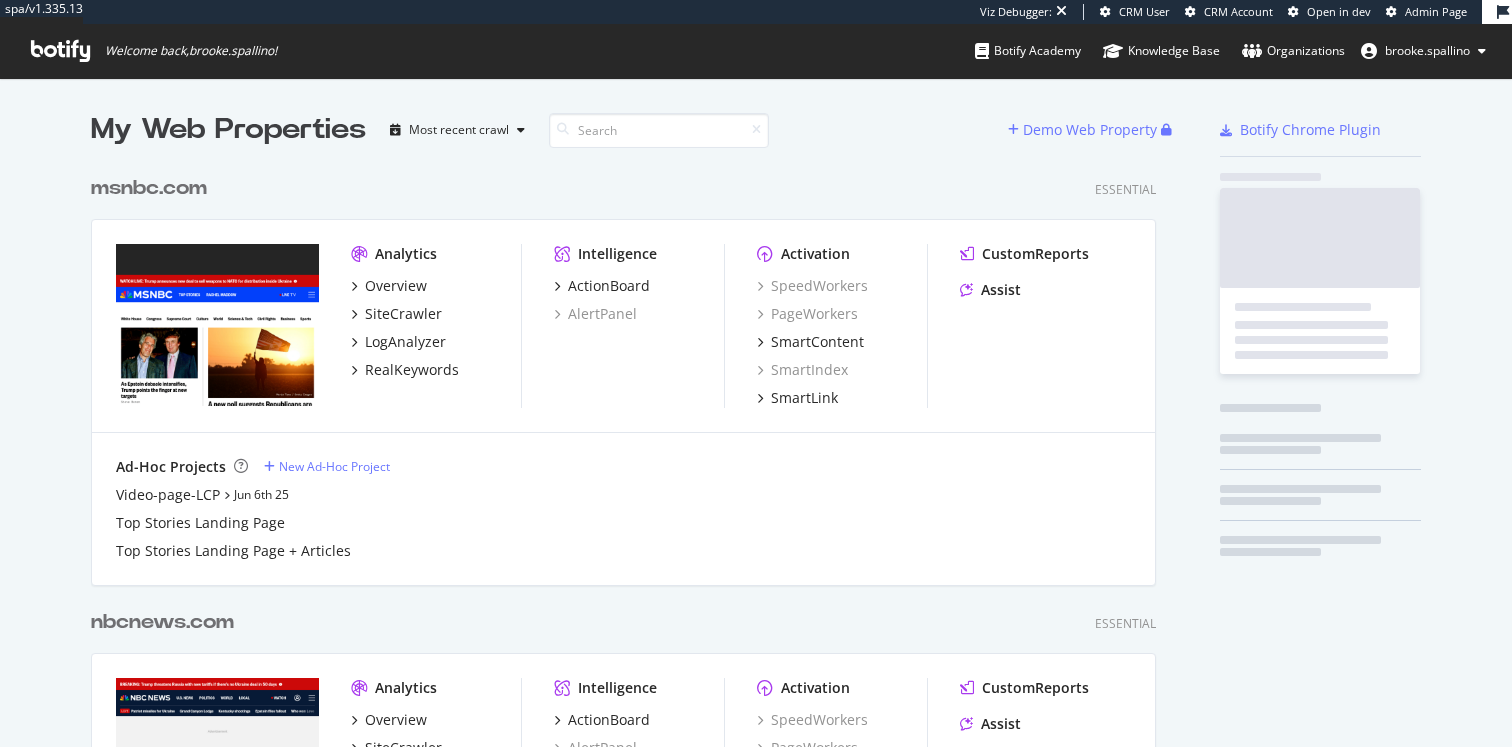 scroll, scrollTop: 1, scrollLeft: 1, axis: both 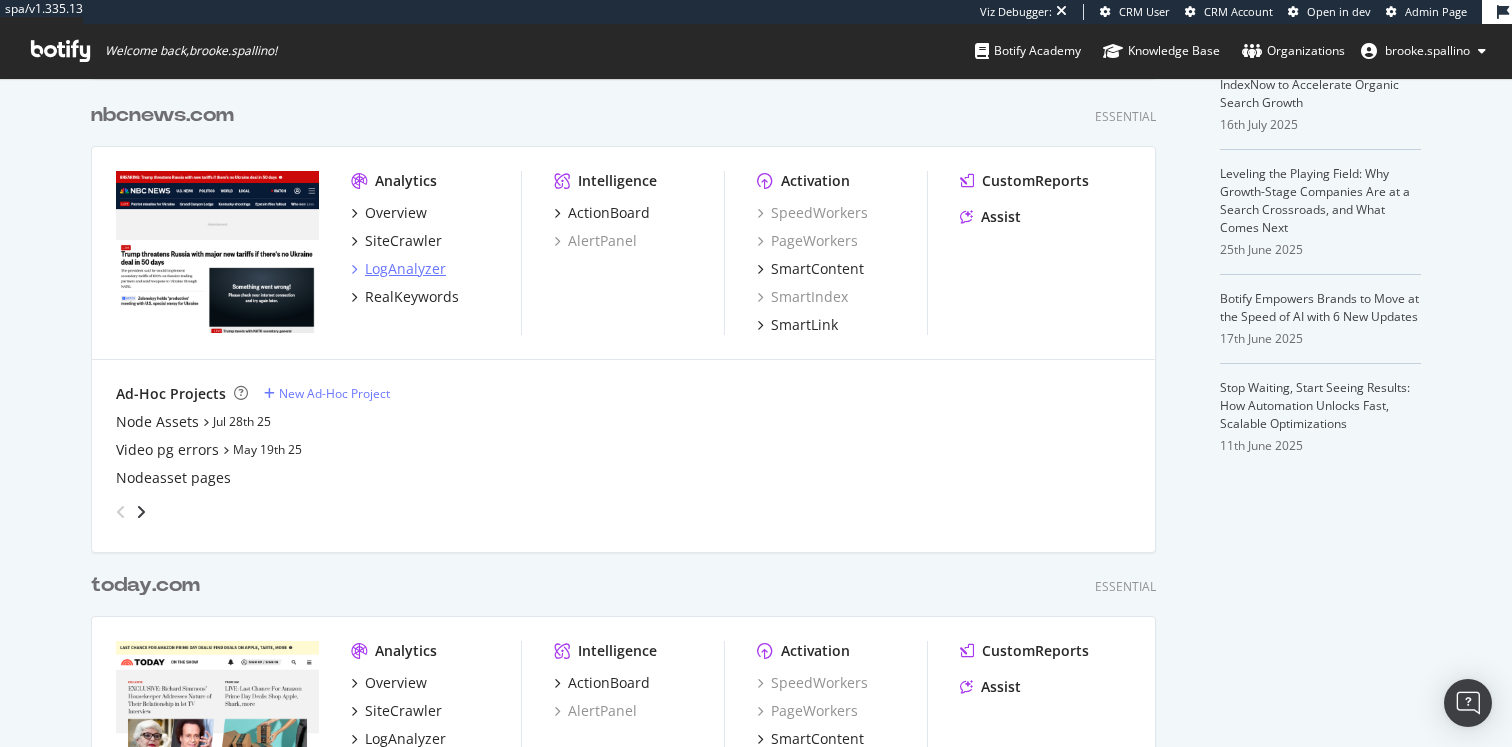 click on "LogAnalyzer" at bounding box center [405, 269] 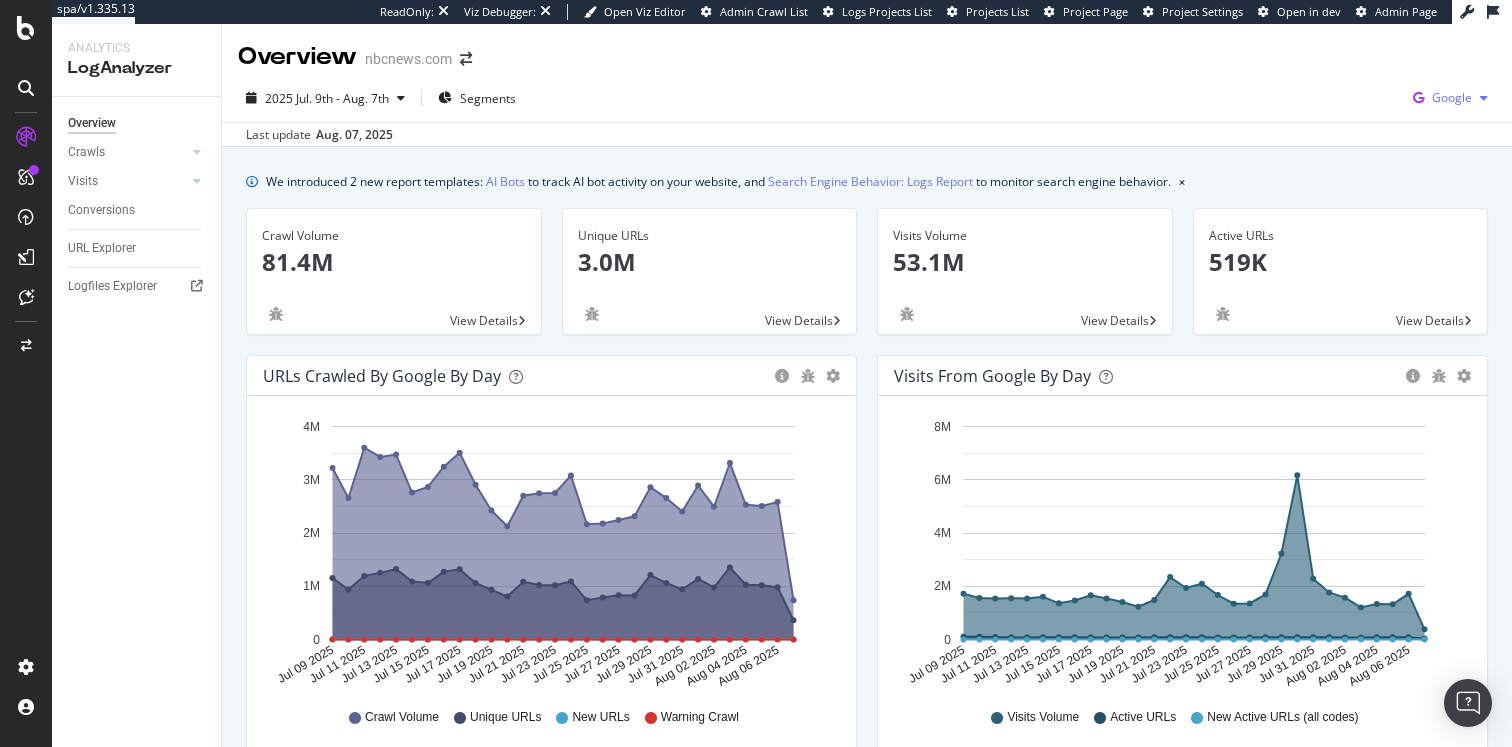 click on "Google" at bounding box center [1452, 97] 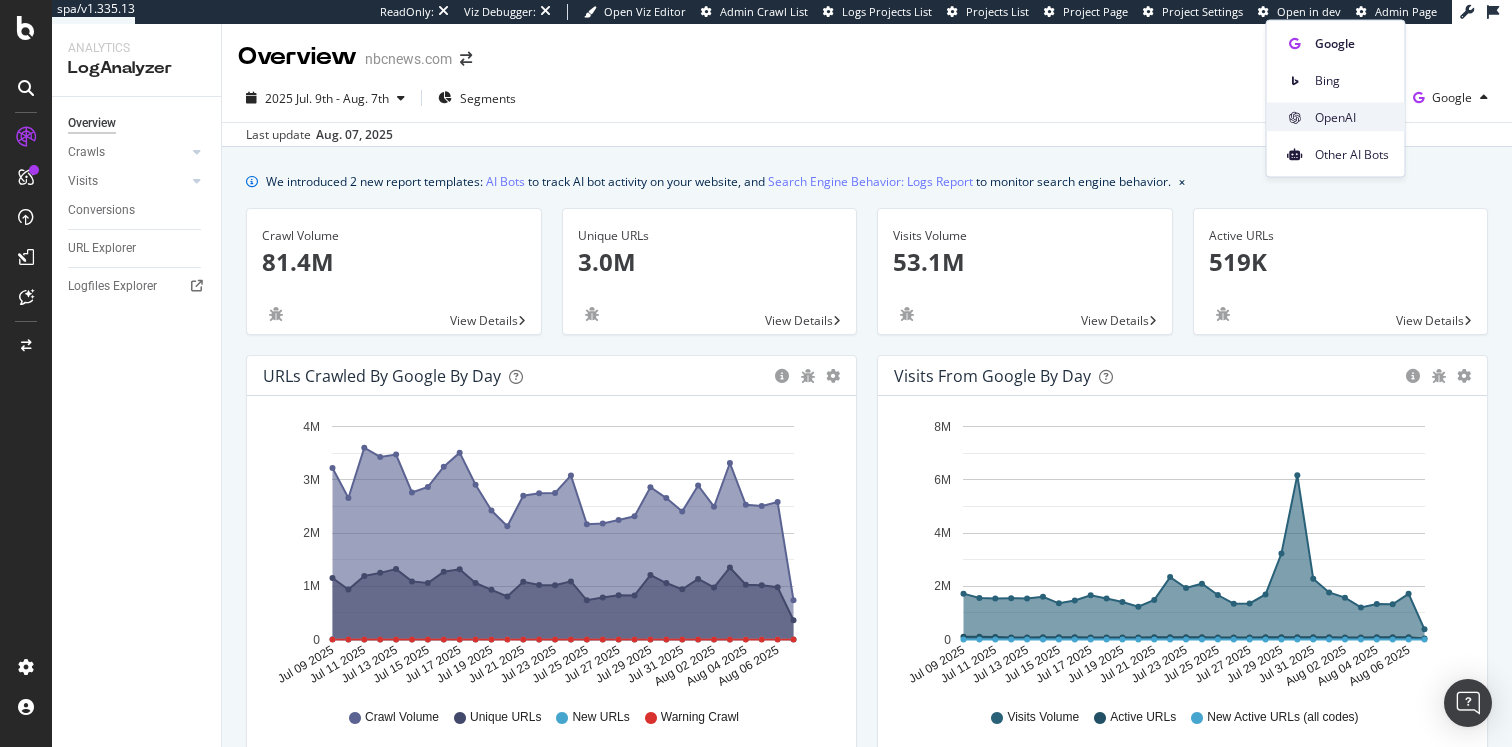 click on "OpenAI" at bounding box center (1352, 117) 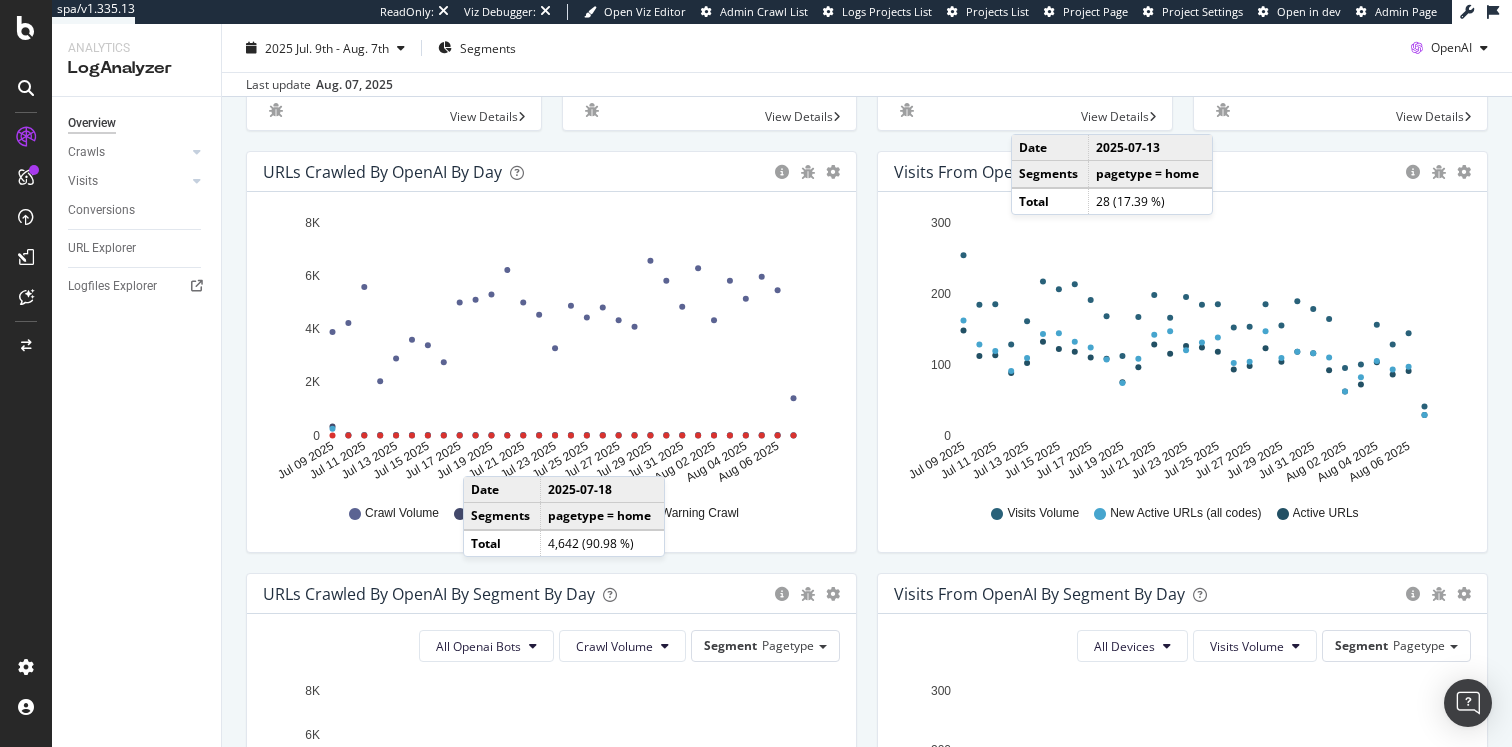 scroll, scrollTop: 151, scrollLeft: 0, axis: vertical 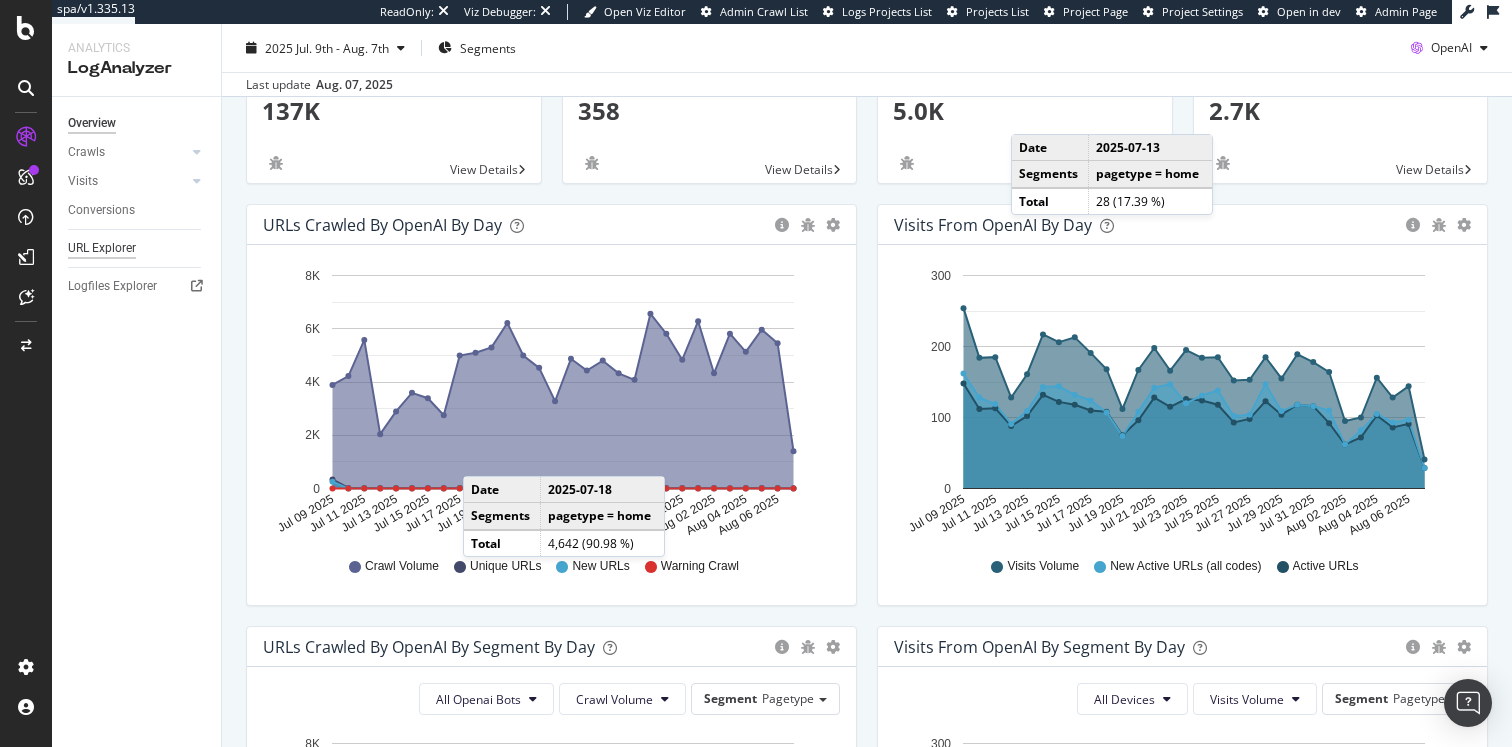 click on "URL Explorer" at bounding box center (102, 248) 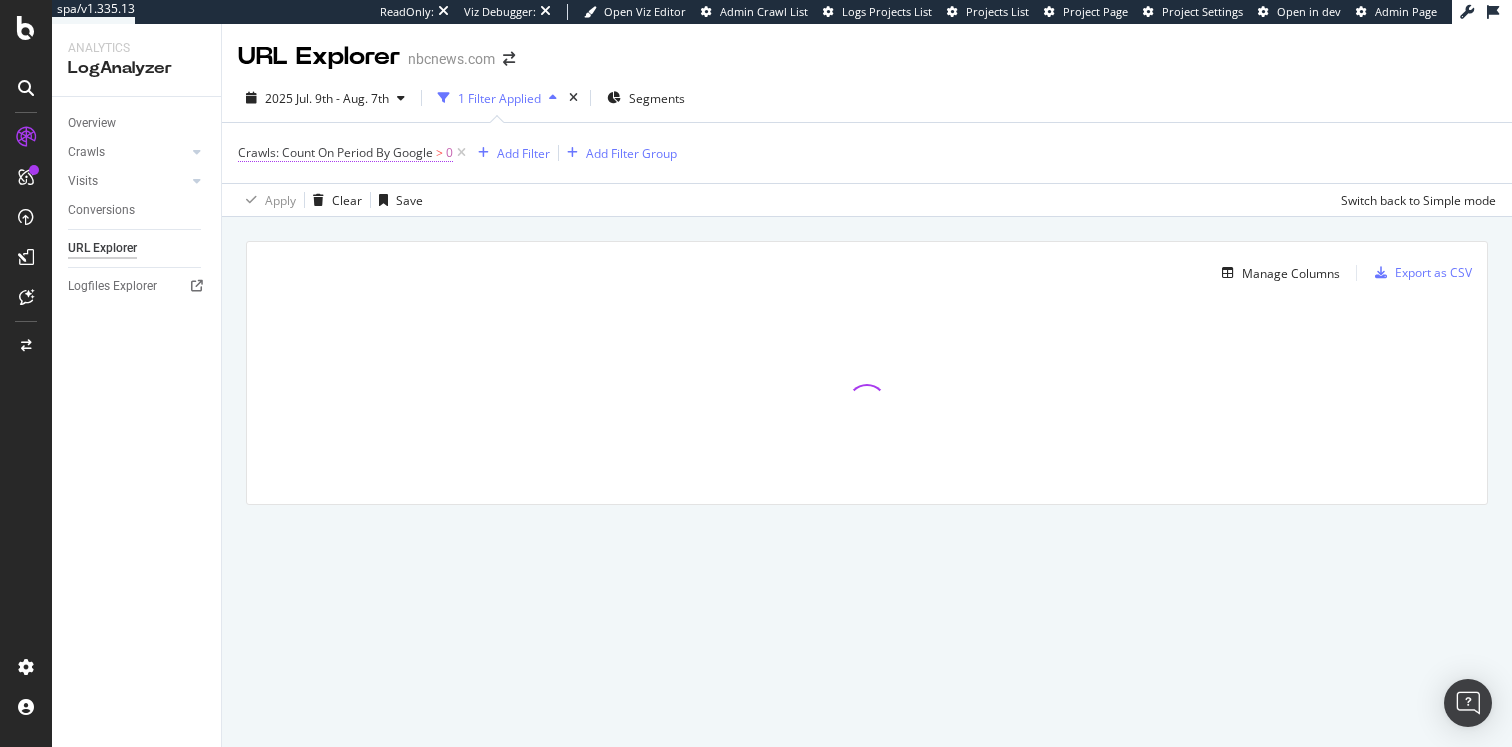 click on "Crawls: Count On Period By Google" at bounding box center (335, 152) 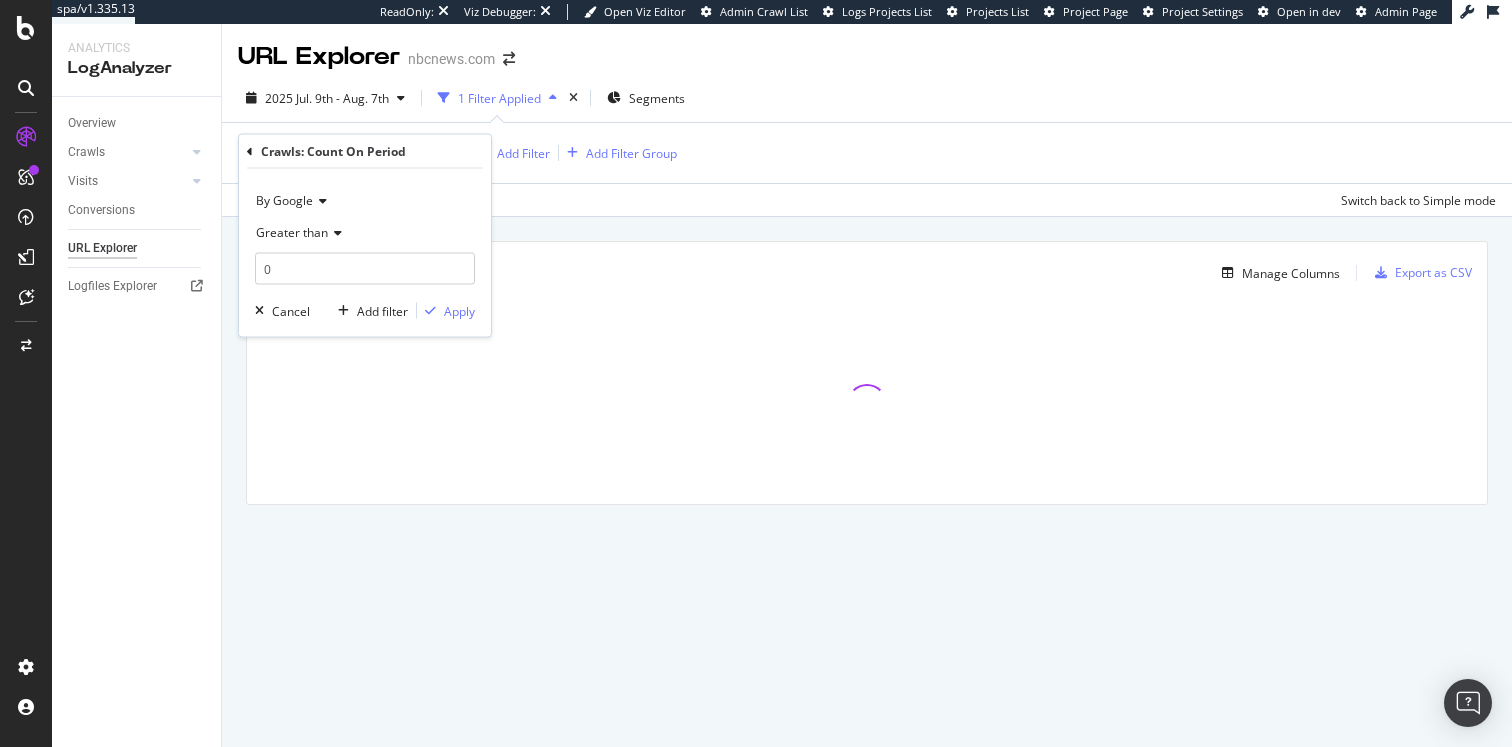 click at bounding box center [250, 151] 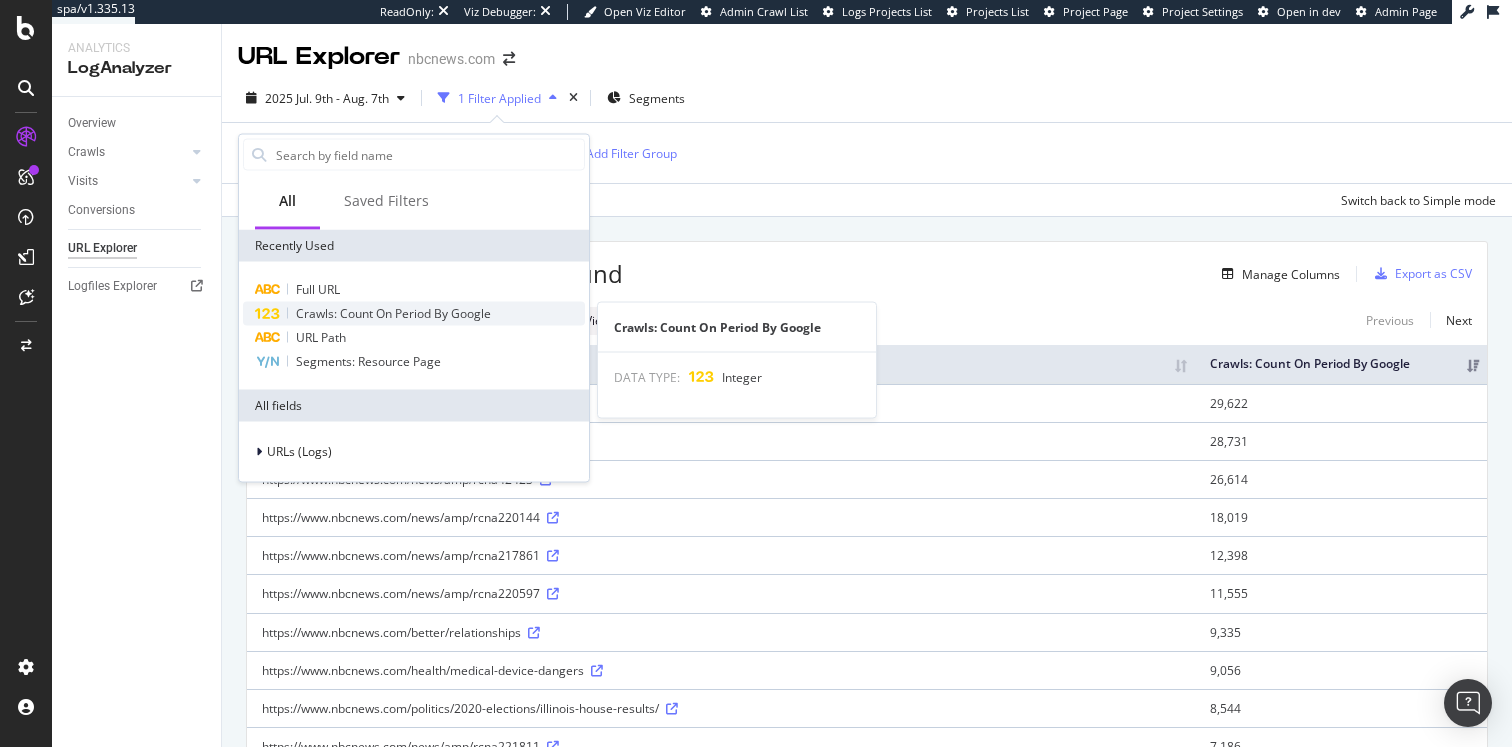 click on "Crawls: Count On Period By Google" at bounding box center (414, 314) 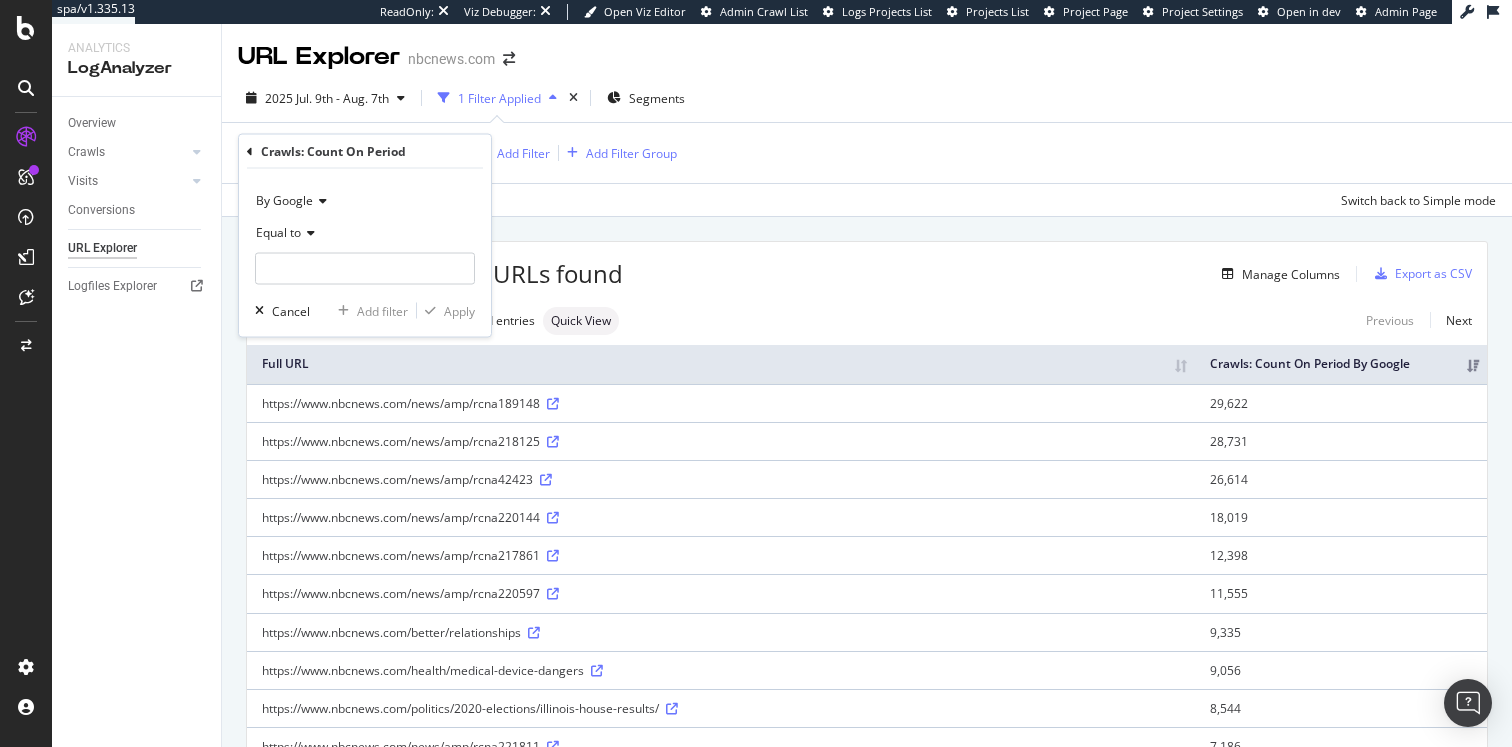 click on "By Google" at bounding box center [284, 200] 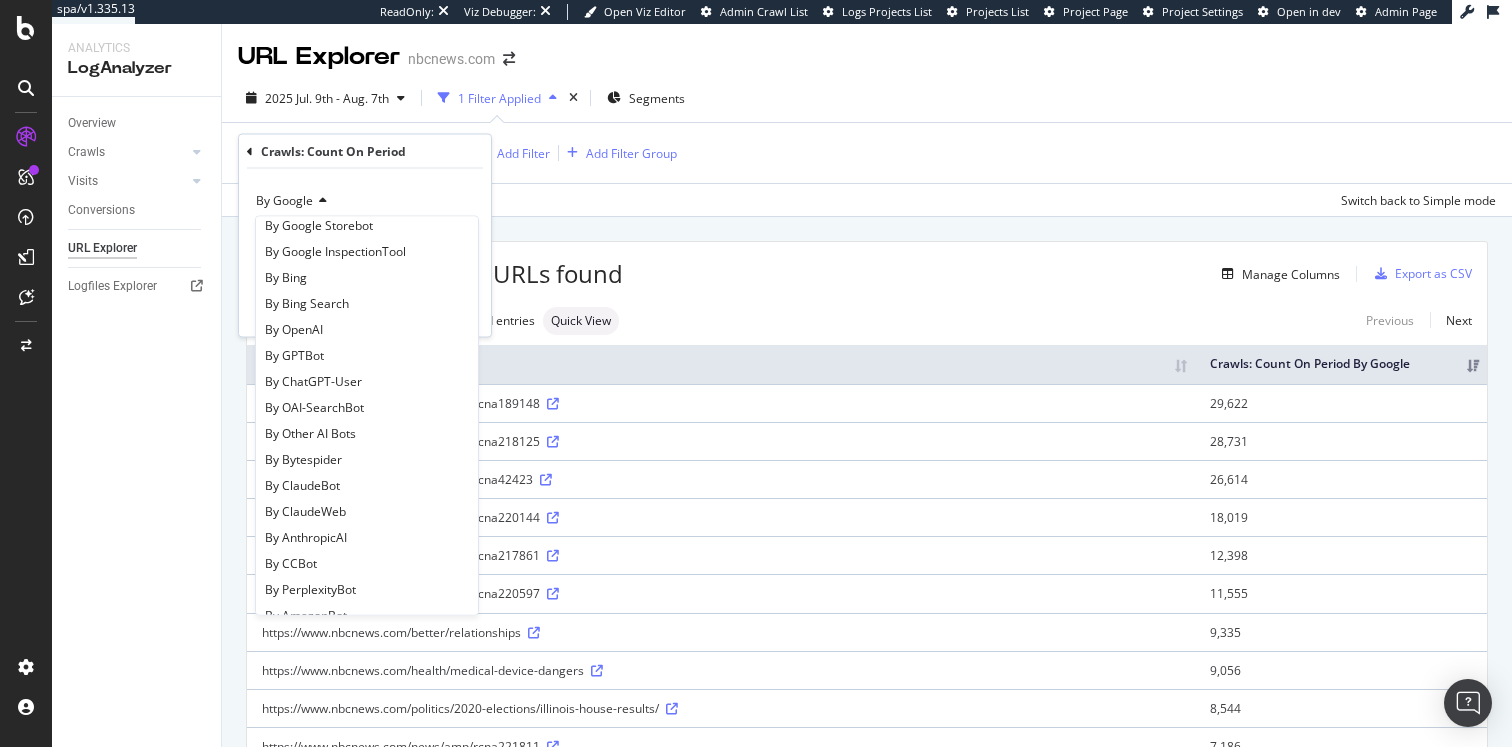 scroll, scrollTop: 300, scrollLeft: 0, axis: vertical 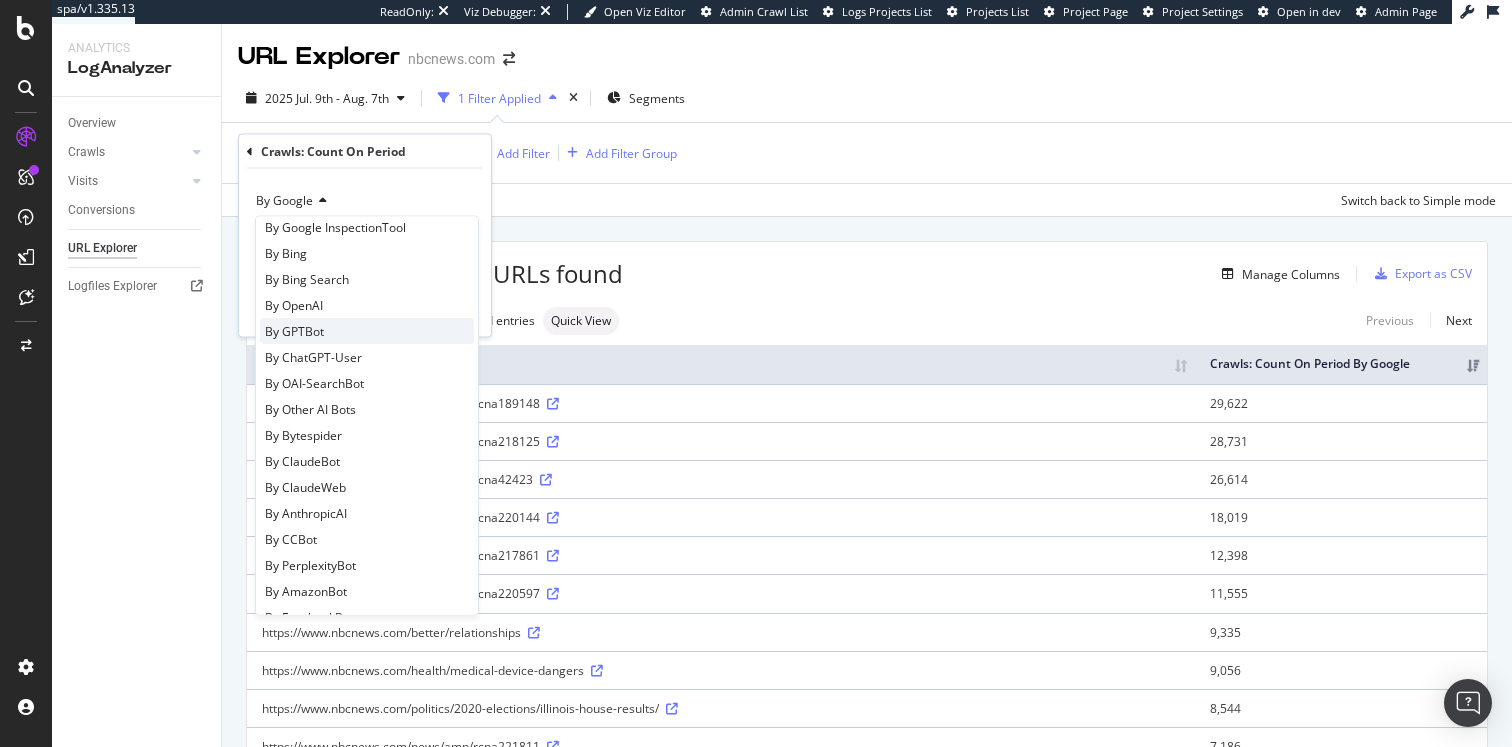 click on "By GPTBot" at bounding box center (367, 332) 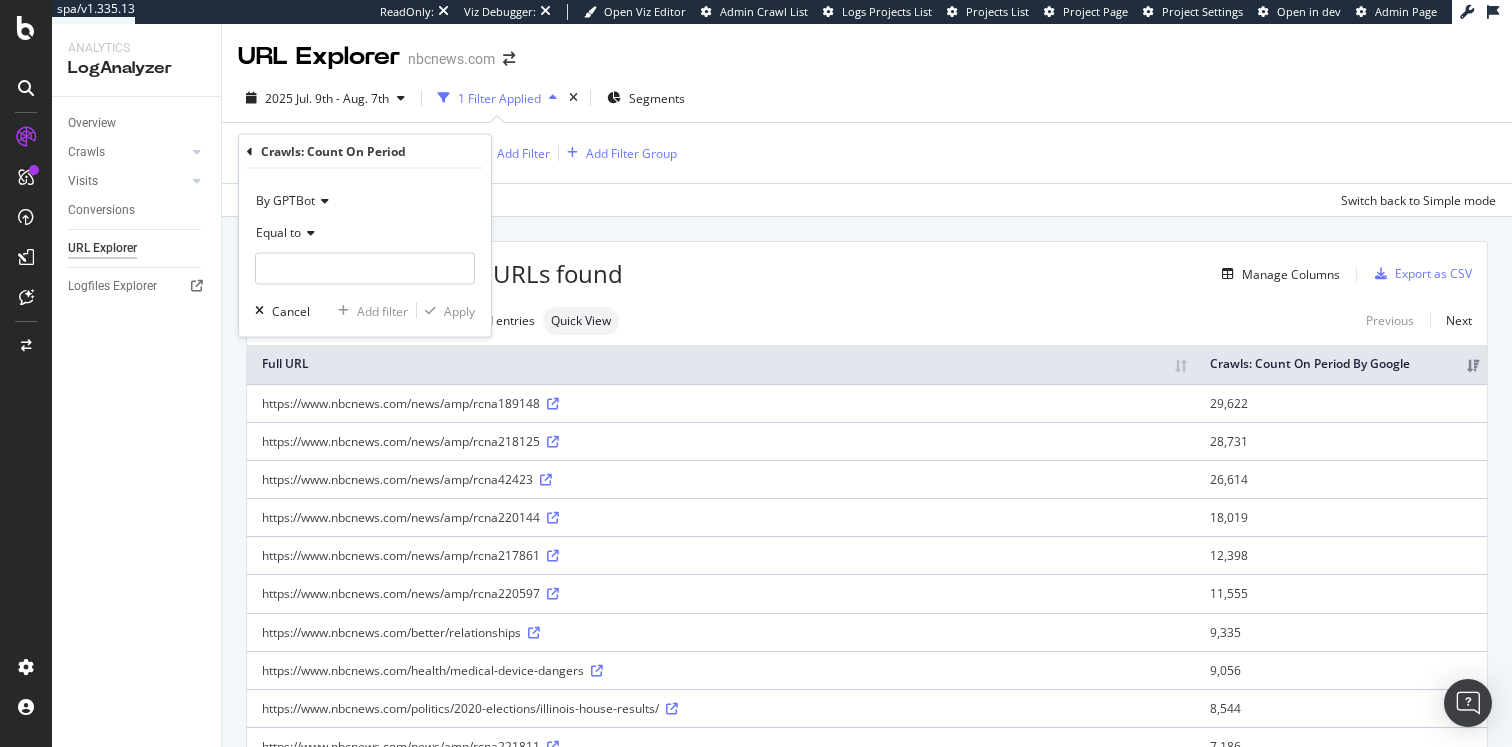 click on "Equal to" at bounding box center [365, 233] 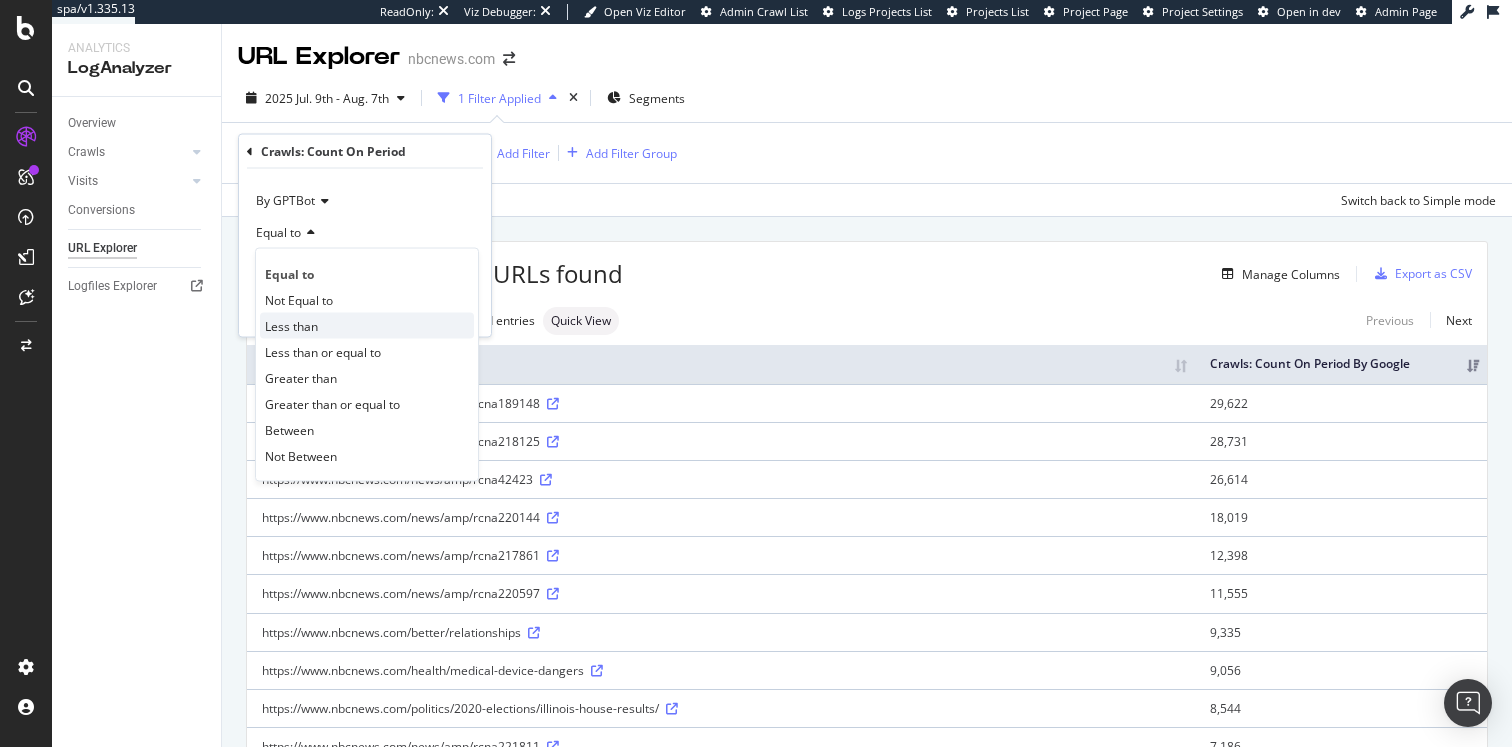 click on "Less than" at bounding box center [291, 325] 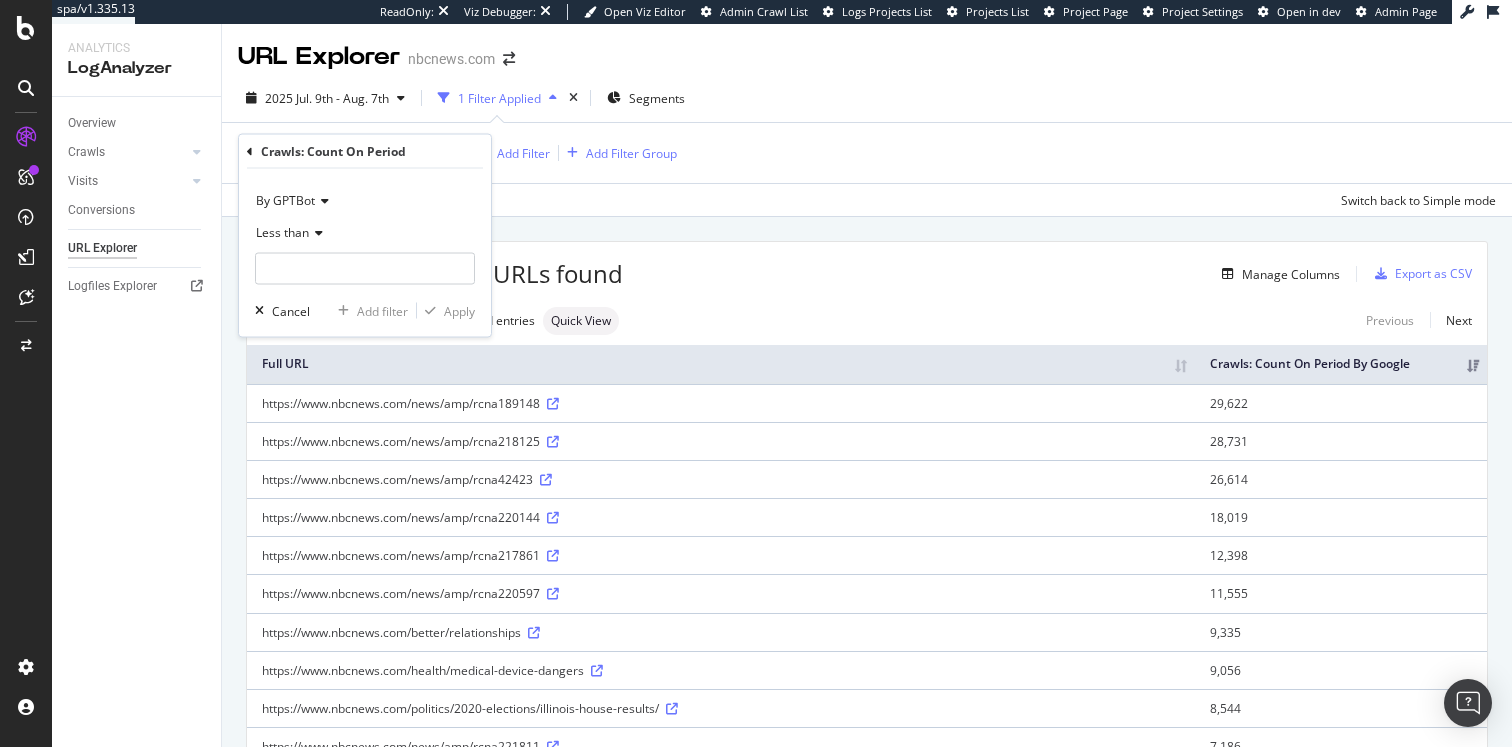 click on "Less than" at bounding box center (282, 232) 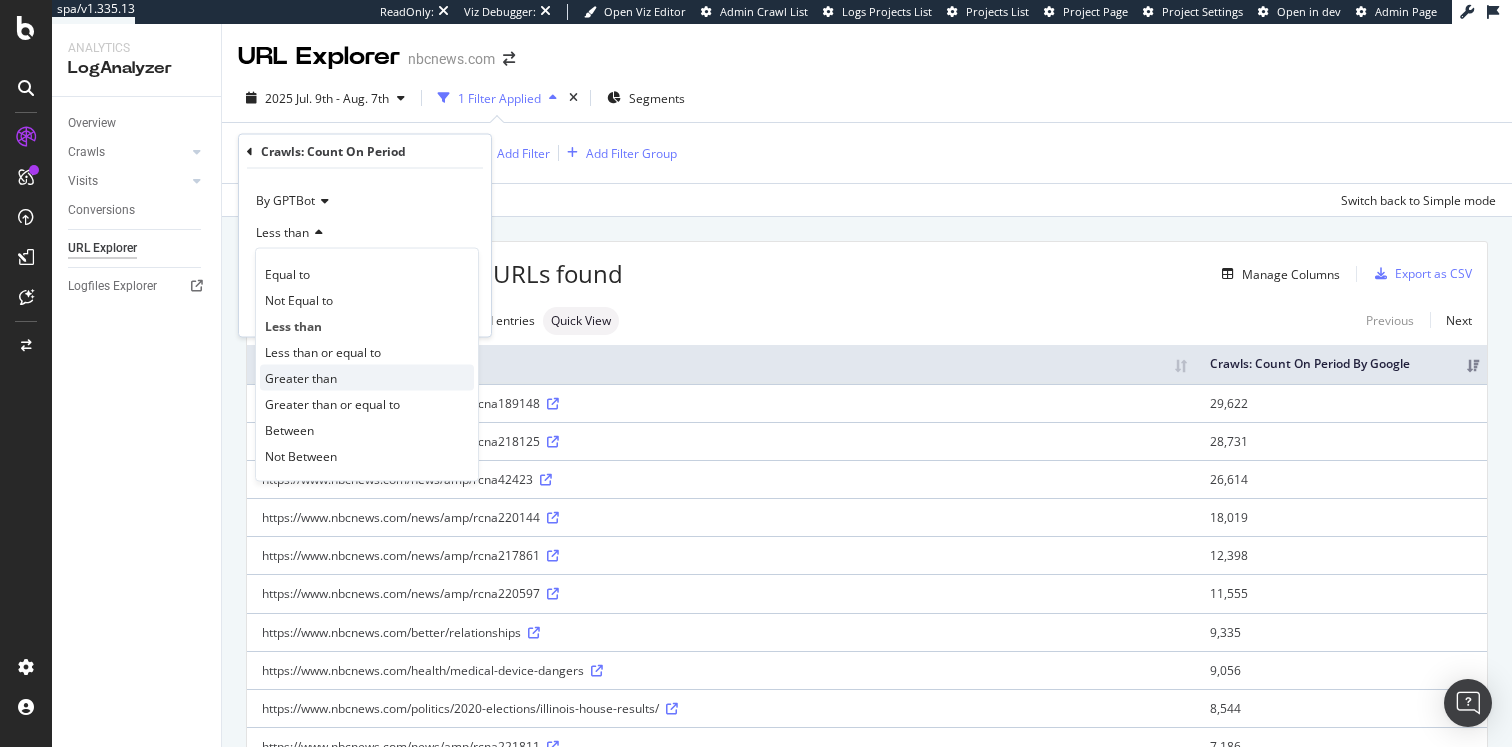 click on "Greater than" at bounding box center (301, 377) 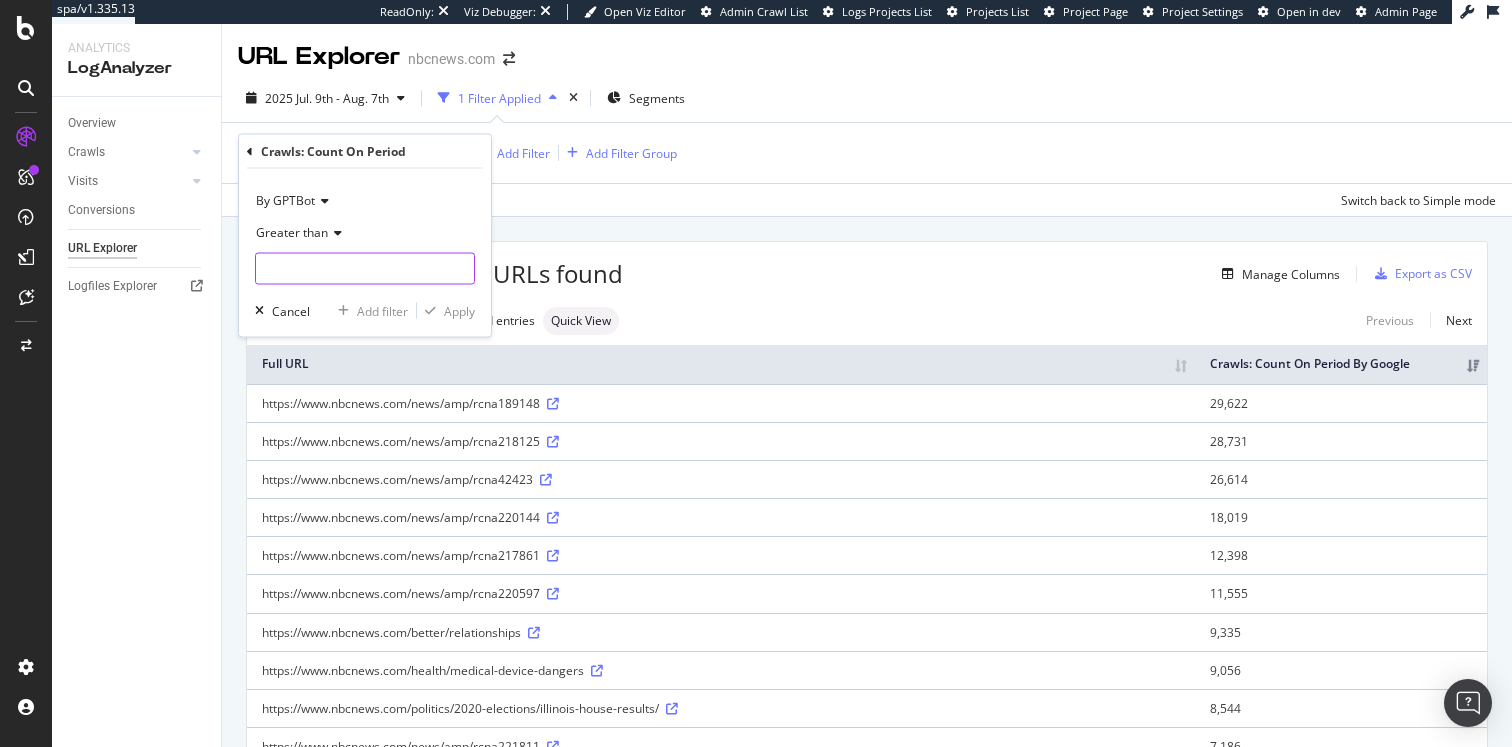 click at bounding box center [365, 269] 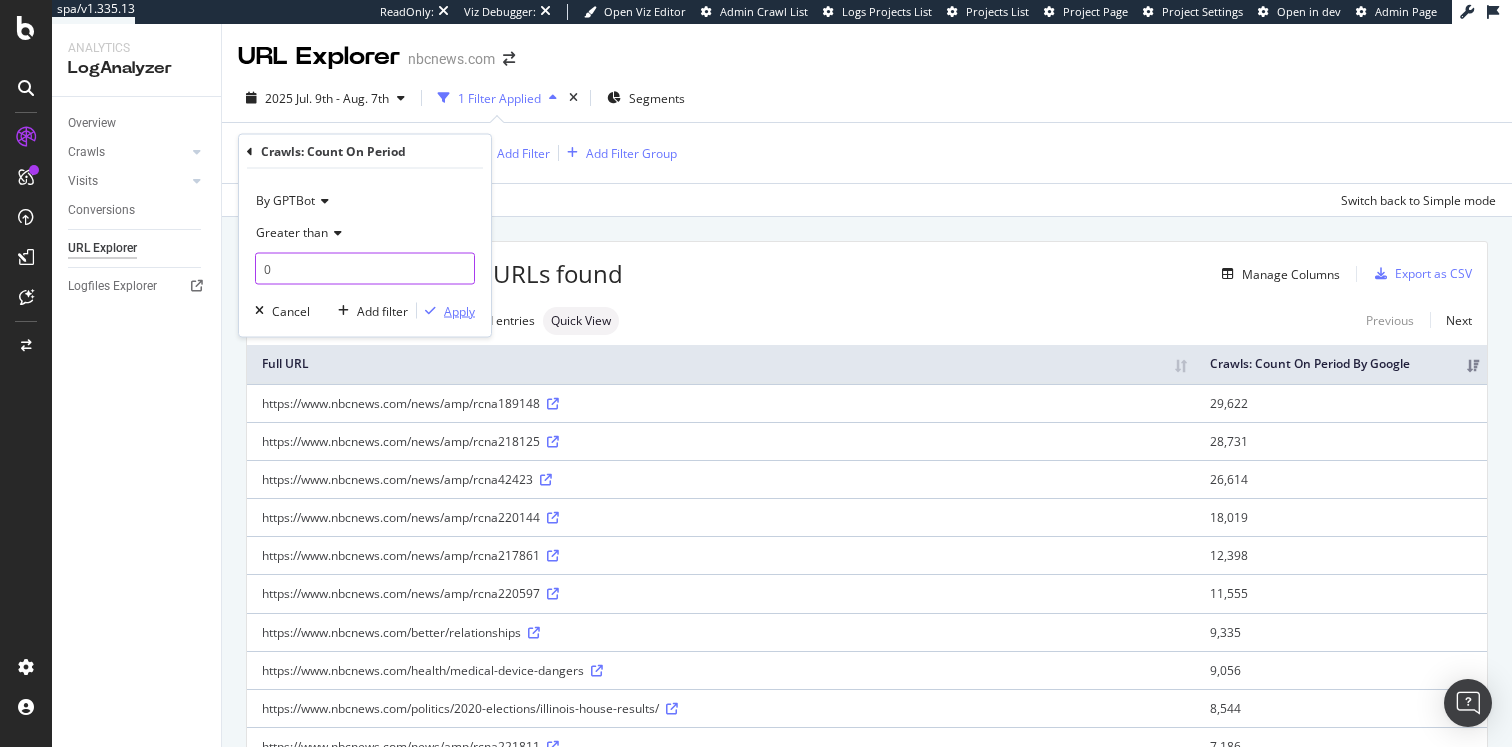 type on "0" 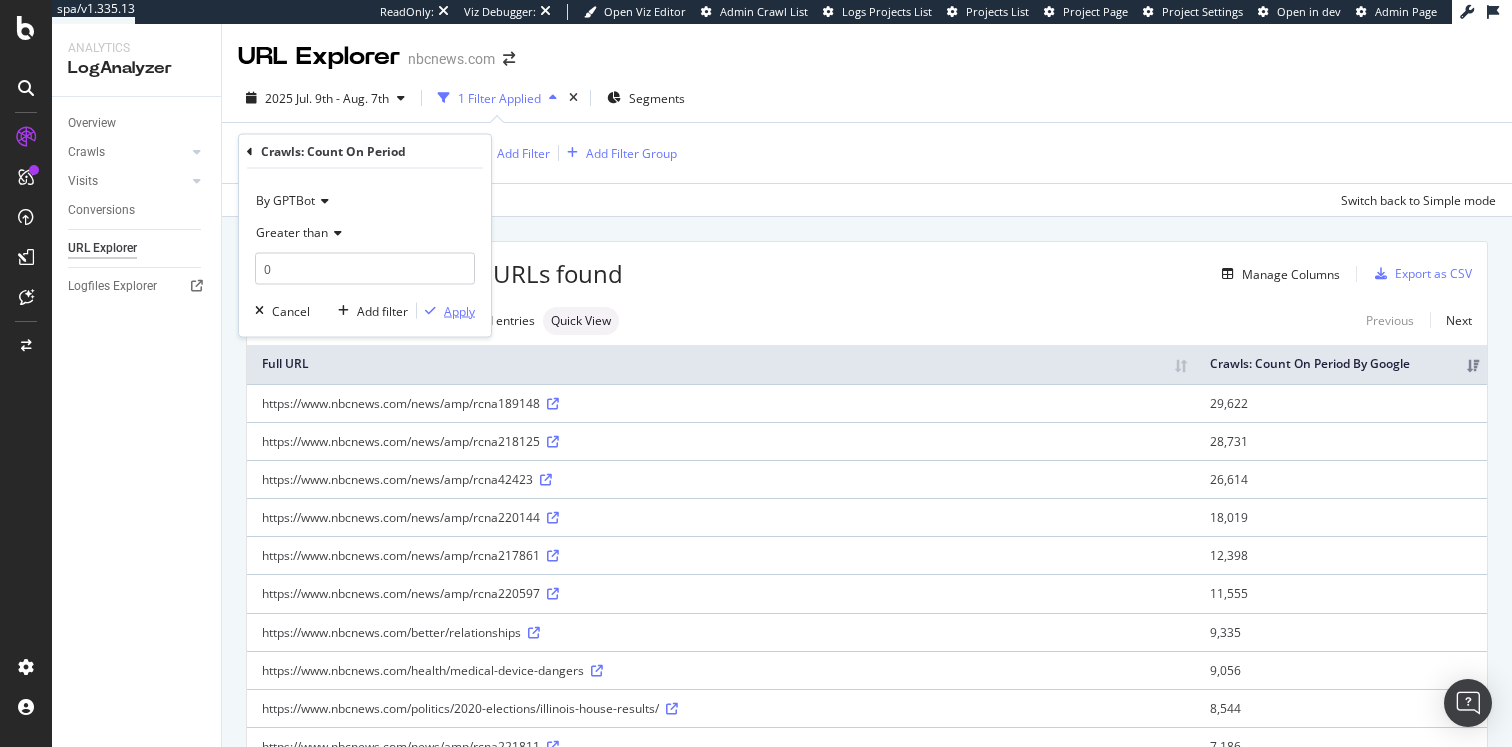 click on "Apply" at bounding box center [446, 311] 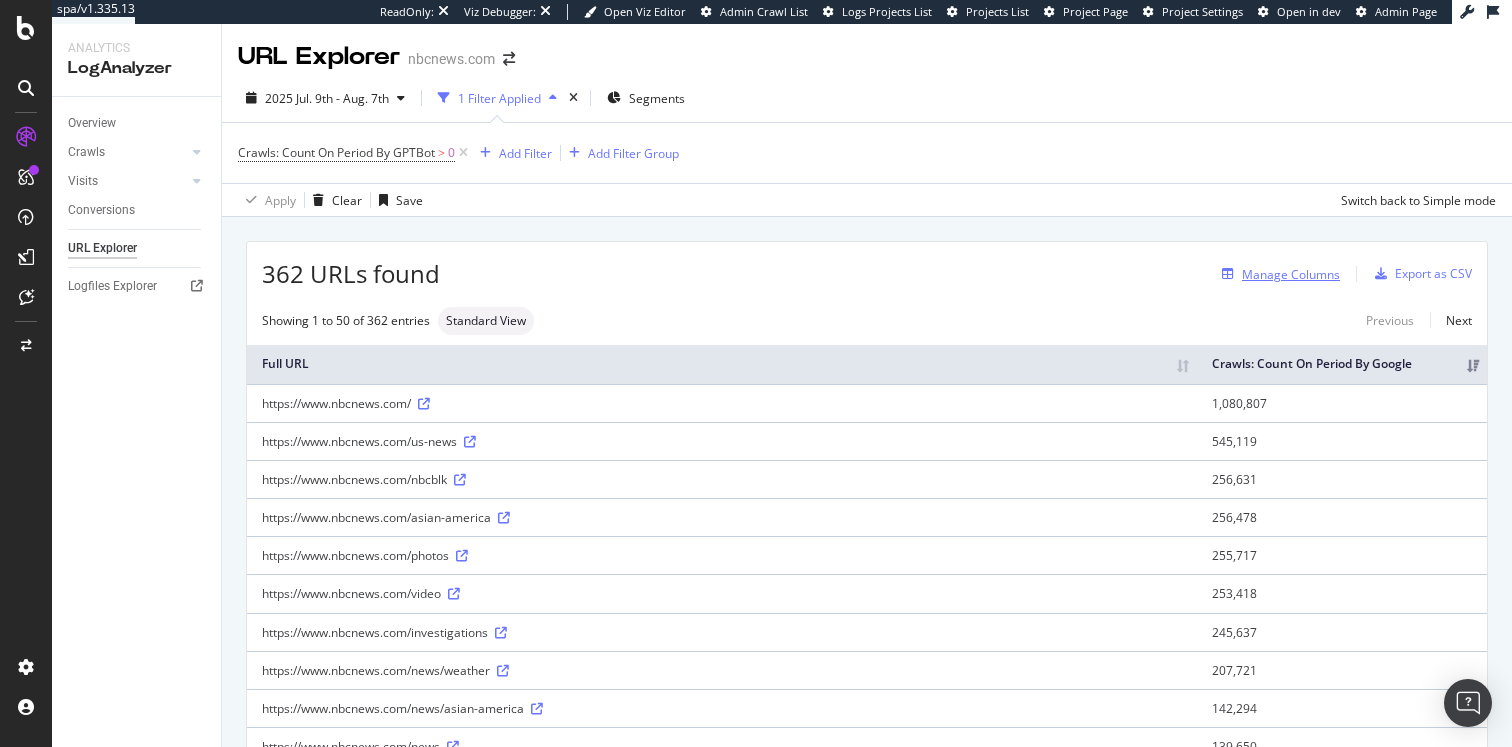 click on "Manage Columns" at bounding box center [1291, 274] 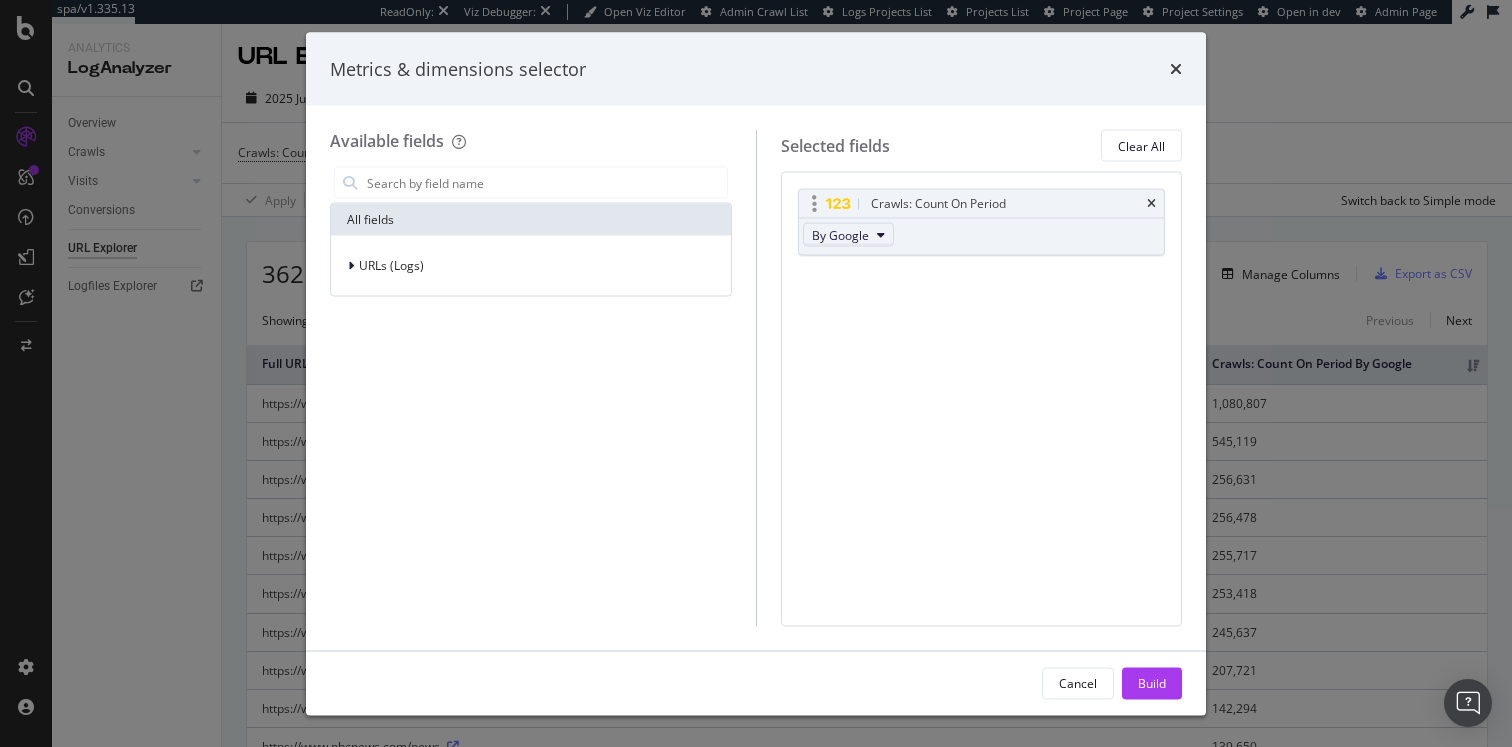 click on "By Google" at bounding box center (840, 234) 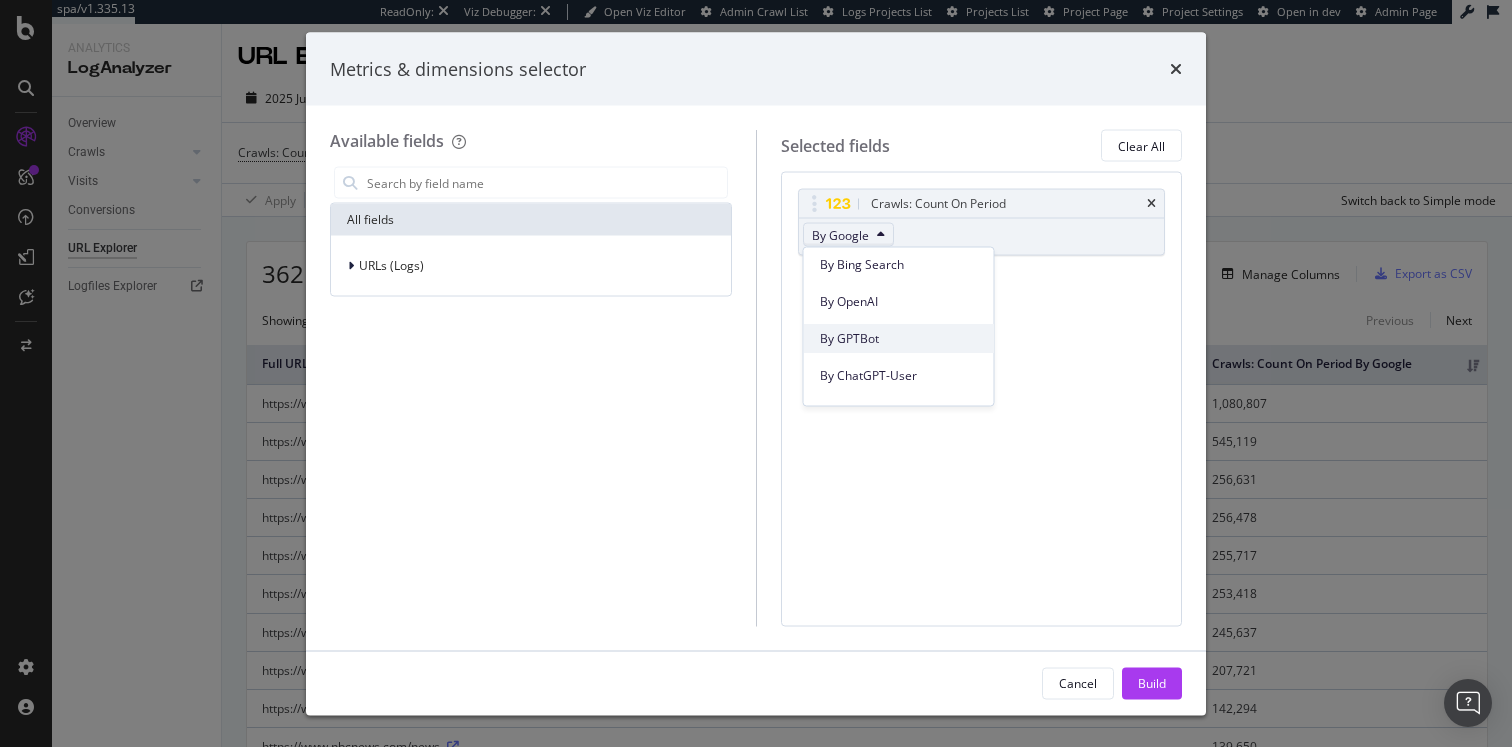scroll, scrollTop: 511, scrollLeft: 0, axis: vertical 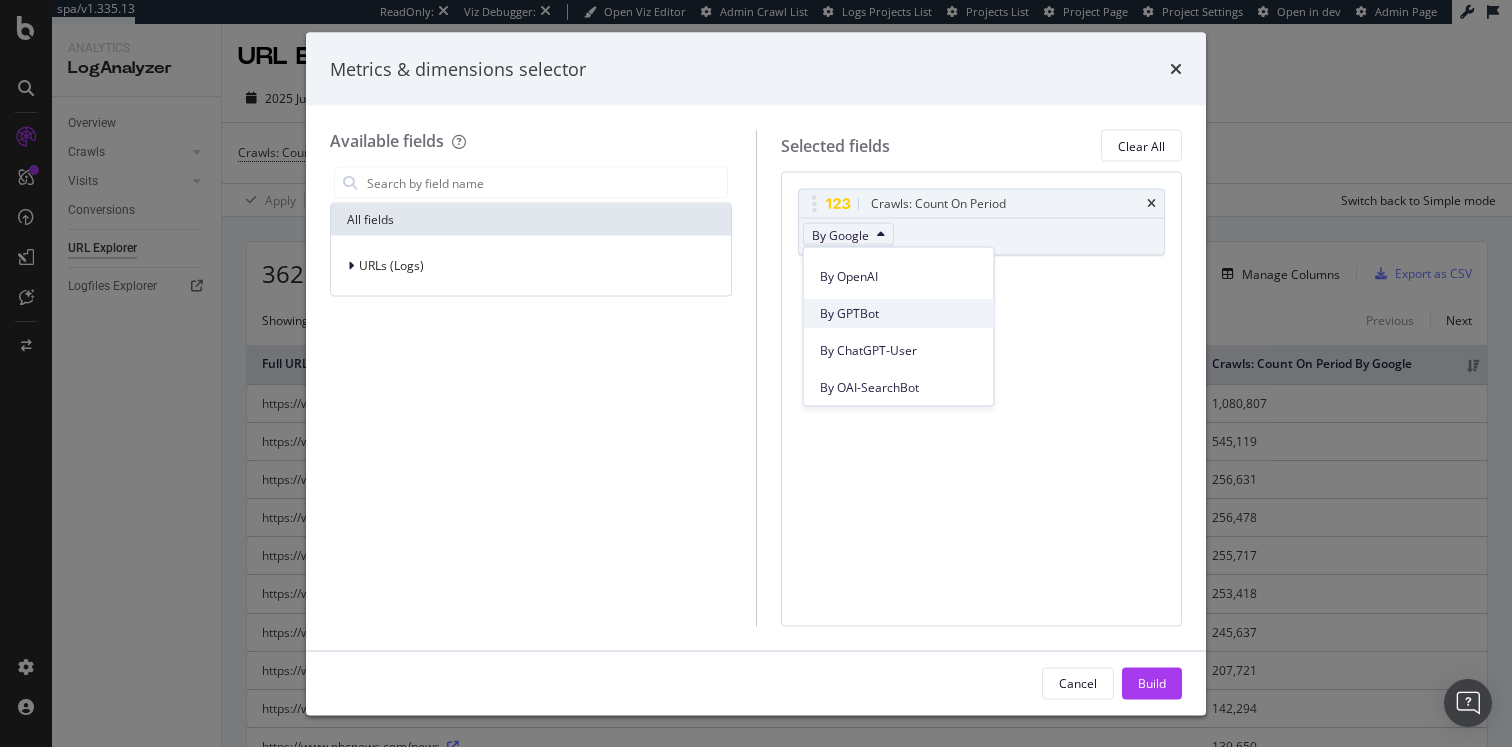 click on "By GPTBot" at bounding box center (899, 314) 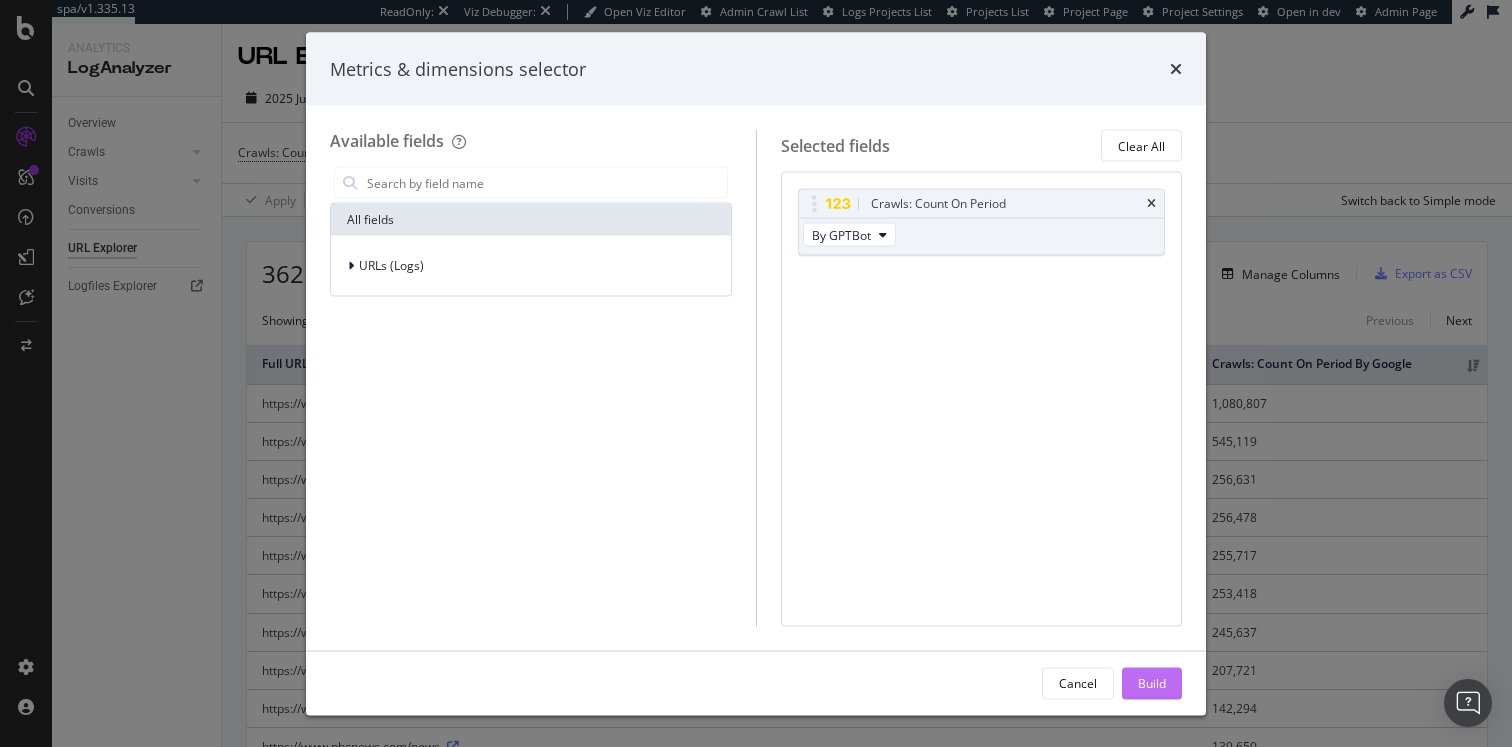 click on "Build" at bounding box center [1152, 682] 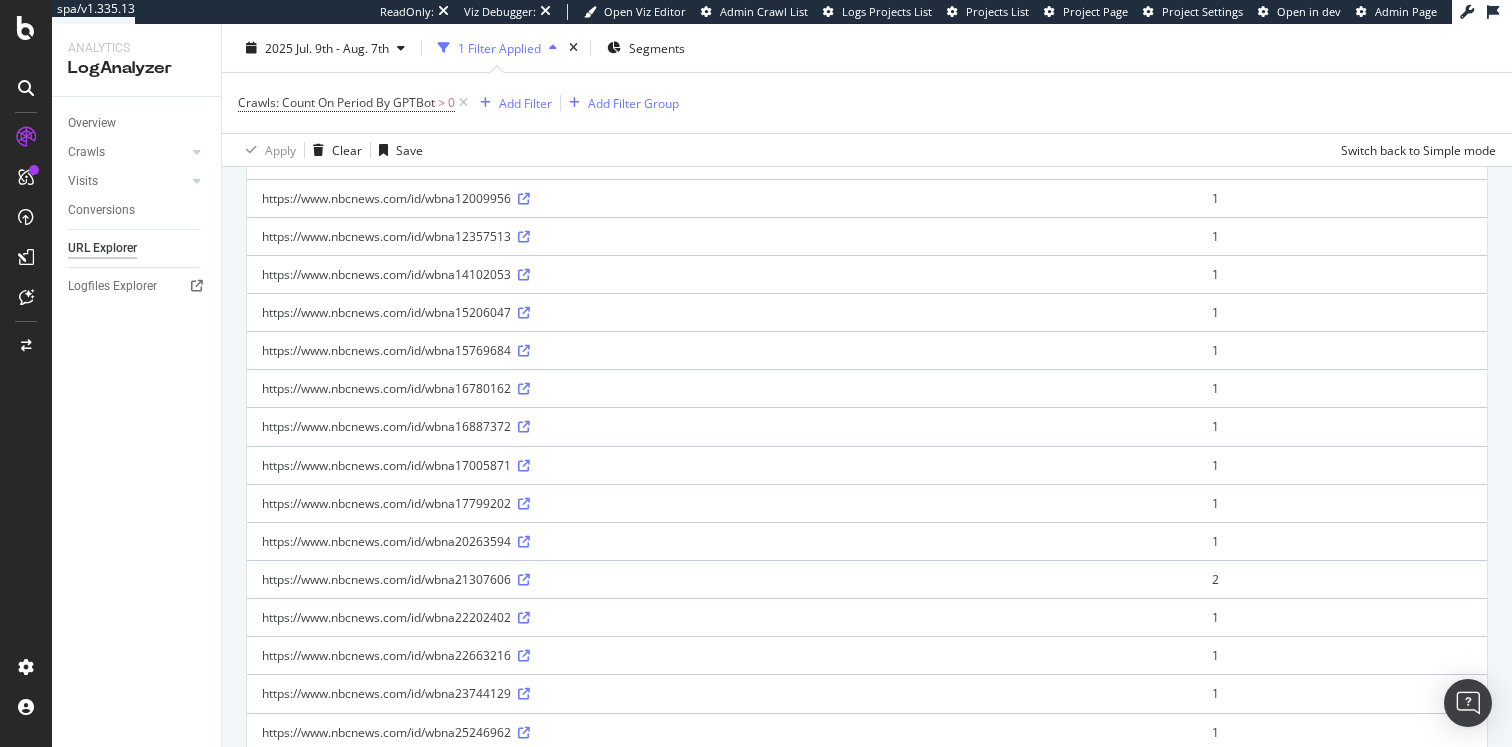 scroll, scrollTop: 1642, scrollLeft: 0, axis: vertical 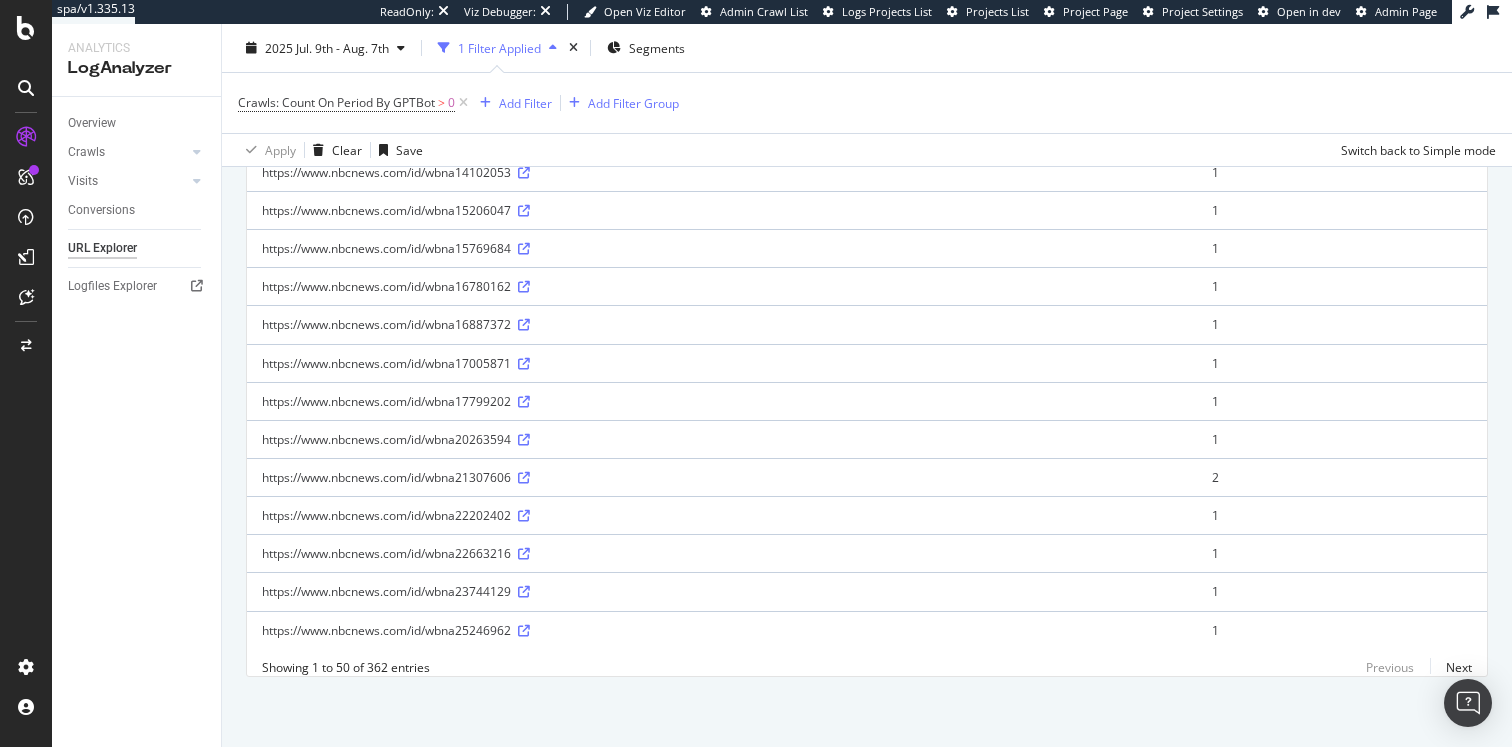 click on "https://www.nbcnews.com/id/wbna17799202" at bounding box center [722, 401] 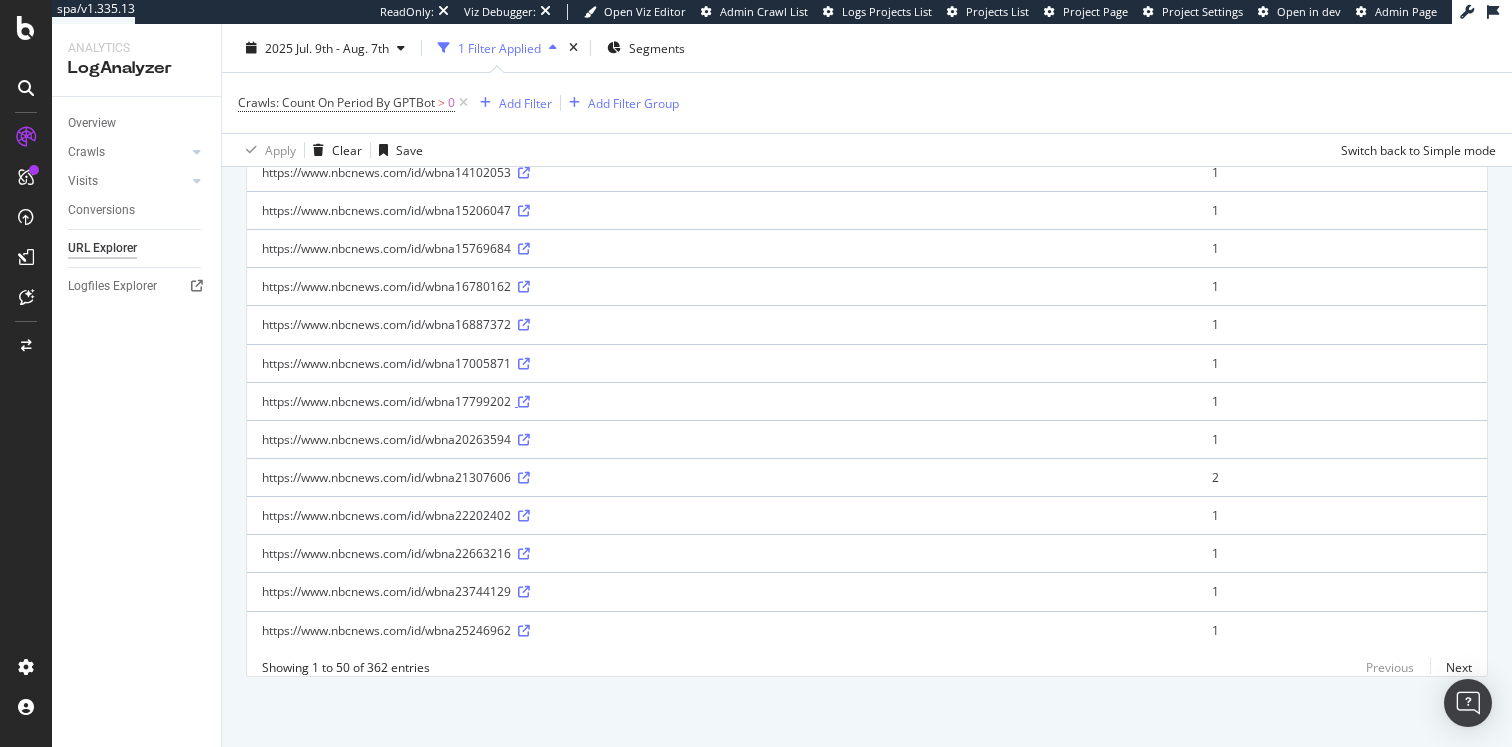 click at bounding box center [524, 402] 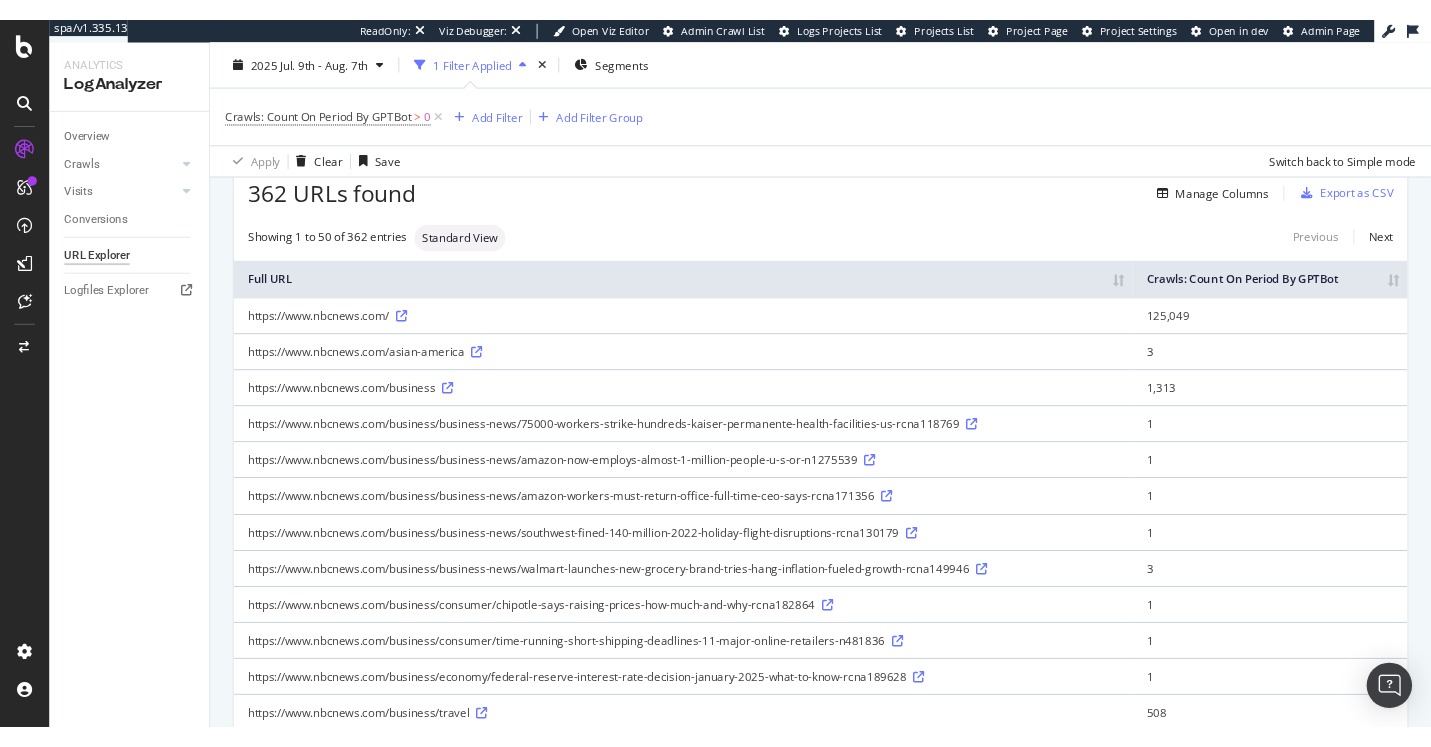 scroll, scrollTop: 0, scrollLeft: 0, axis: both 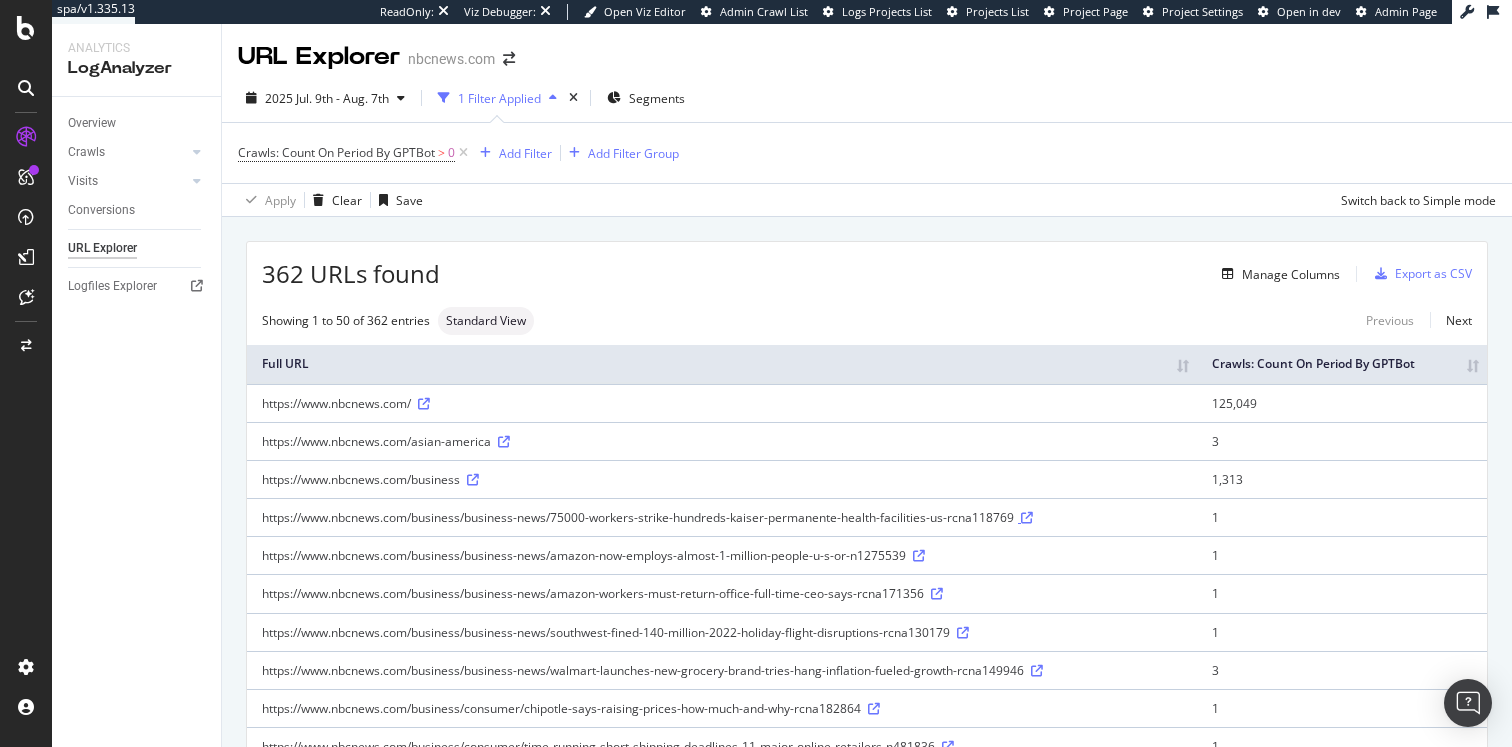 click at bounding box center [1027, 518] 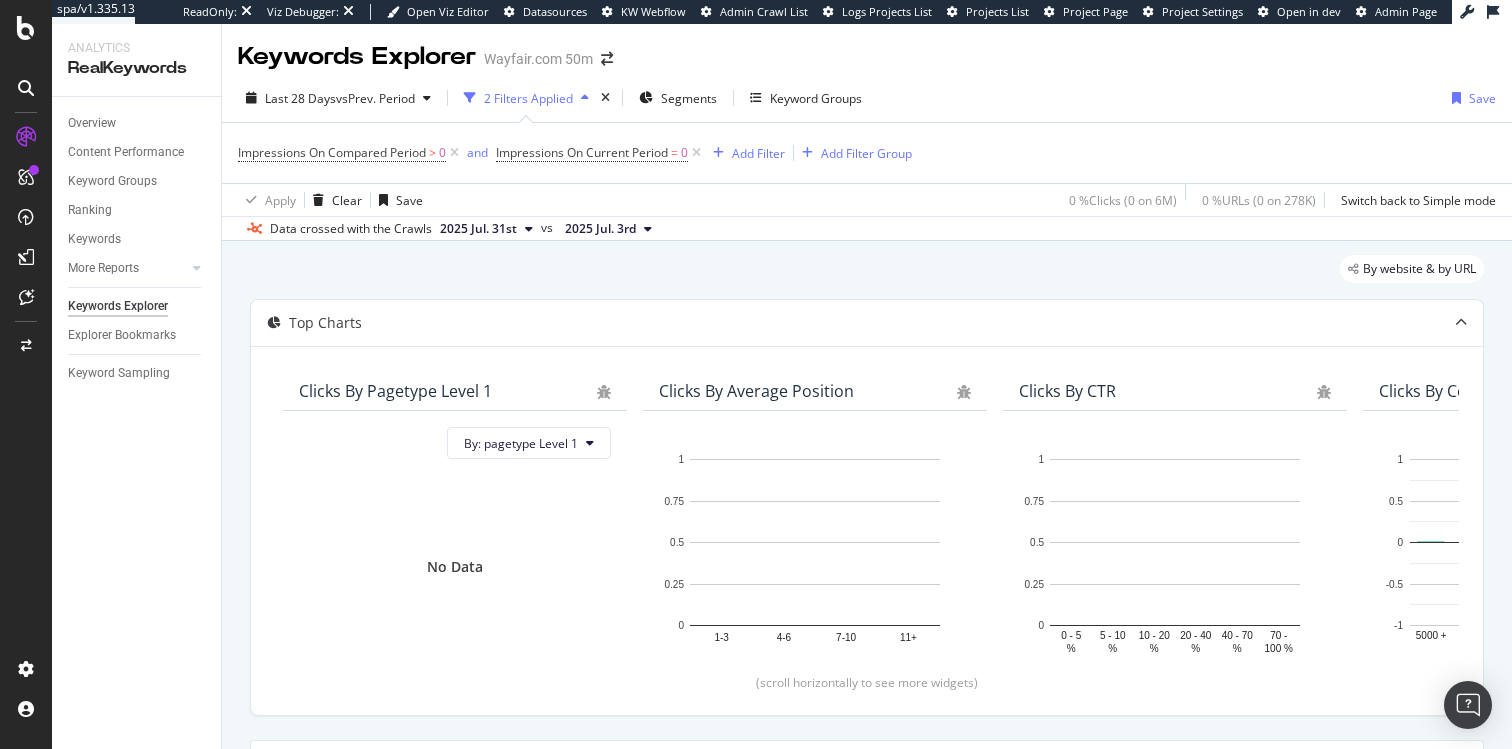 scroll, scrollTop: 0, scrollLeft: 0, axis: both 